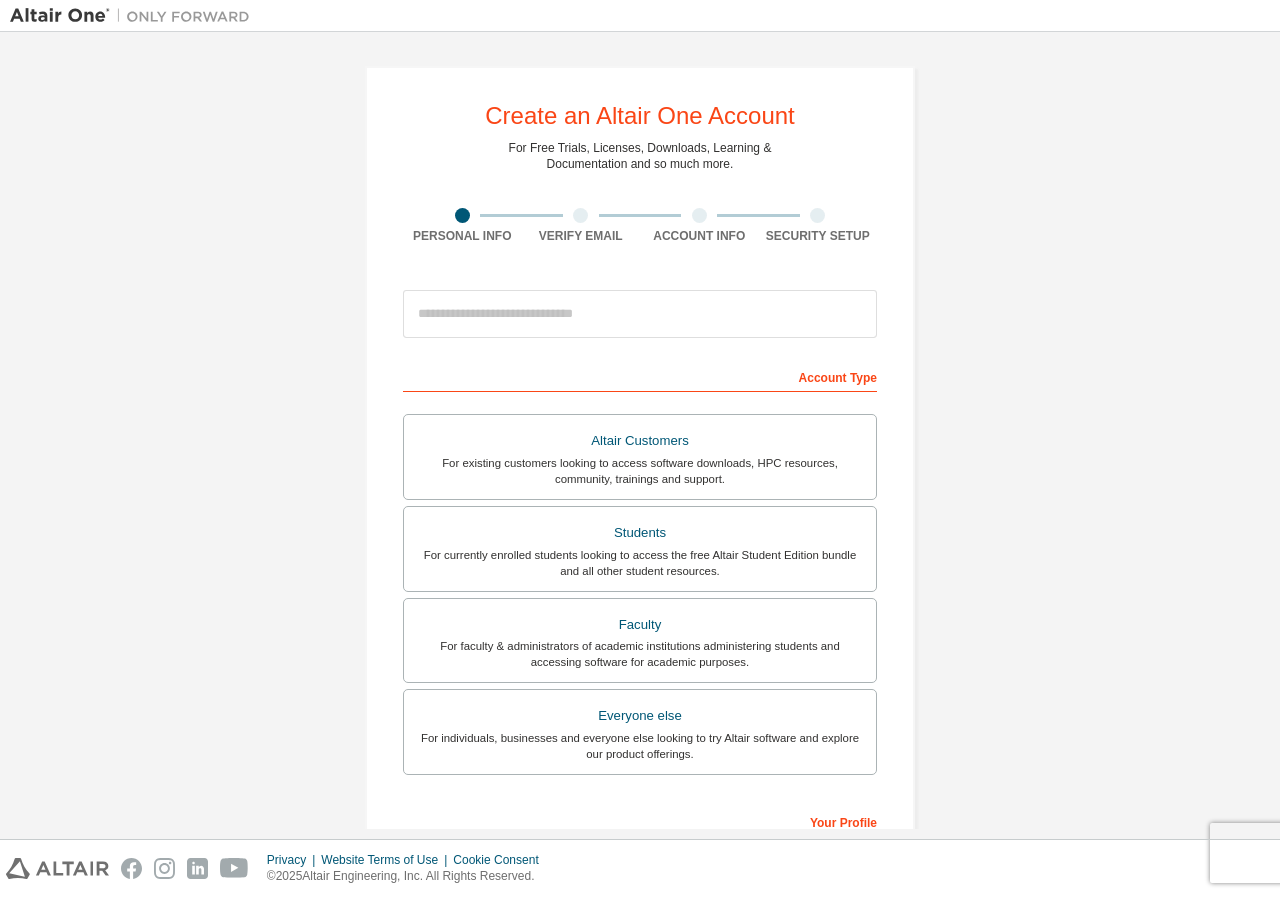 scroll, scrollTop: 0, scrollLeft: 0, axis: both 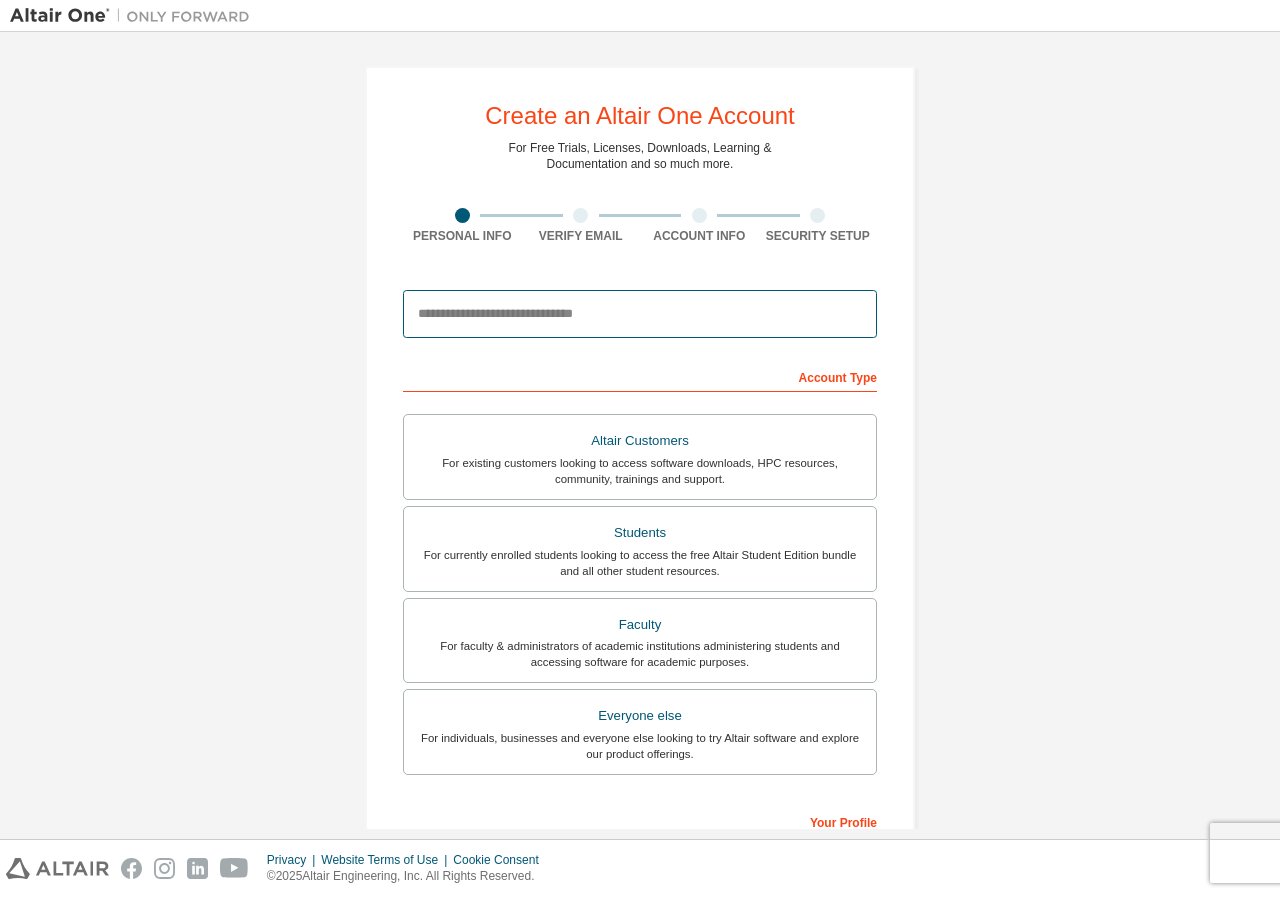 click at bounding box center (640, 314) 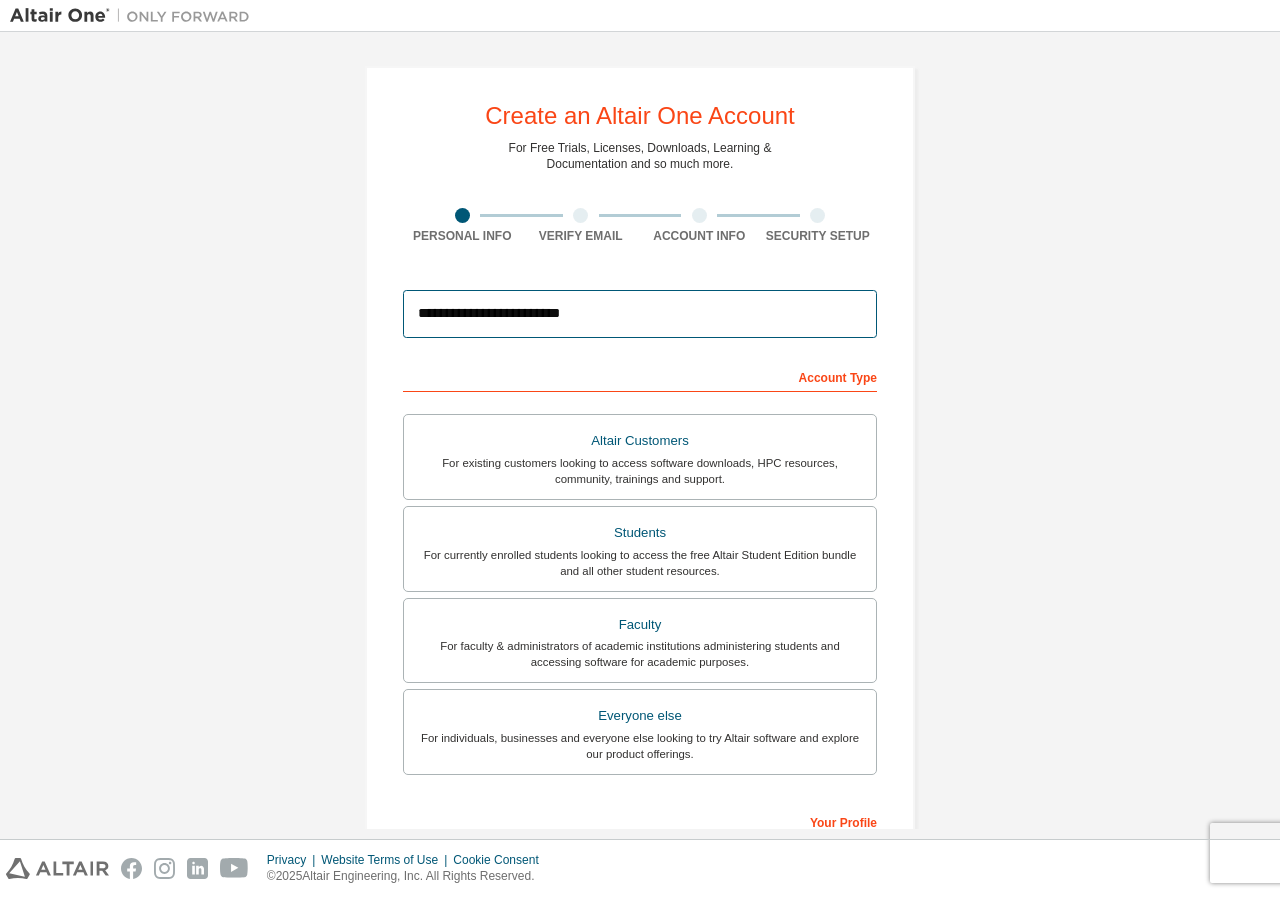 click on "**********" at bounding box center (640, 314) 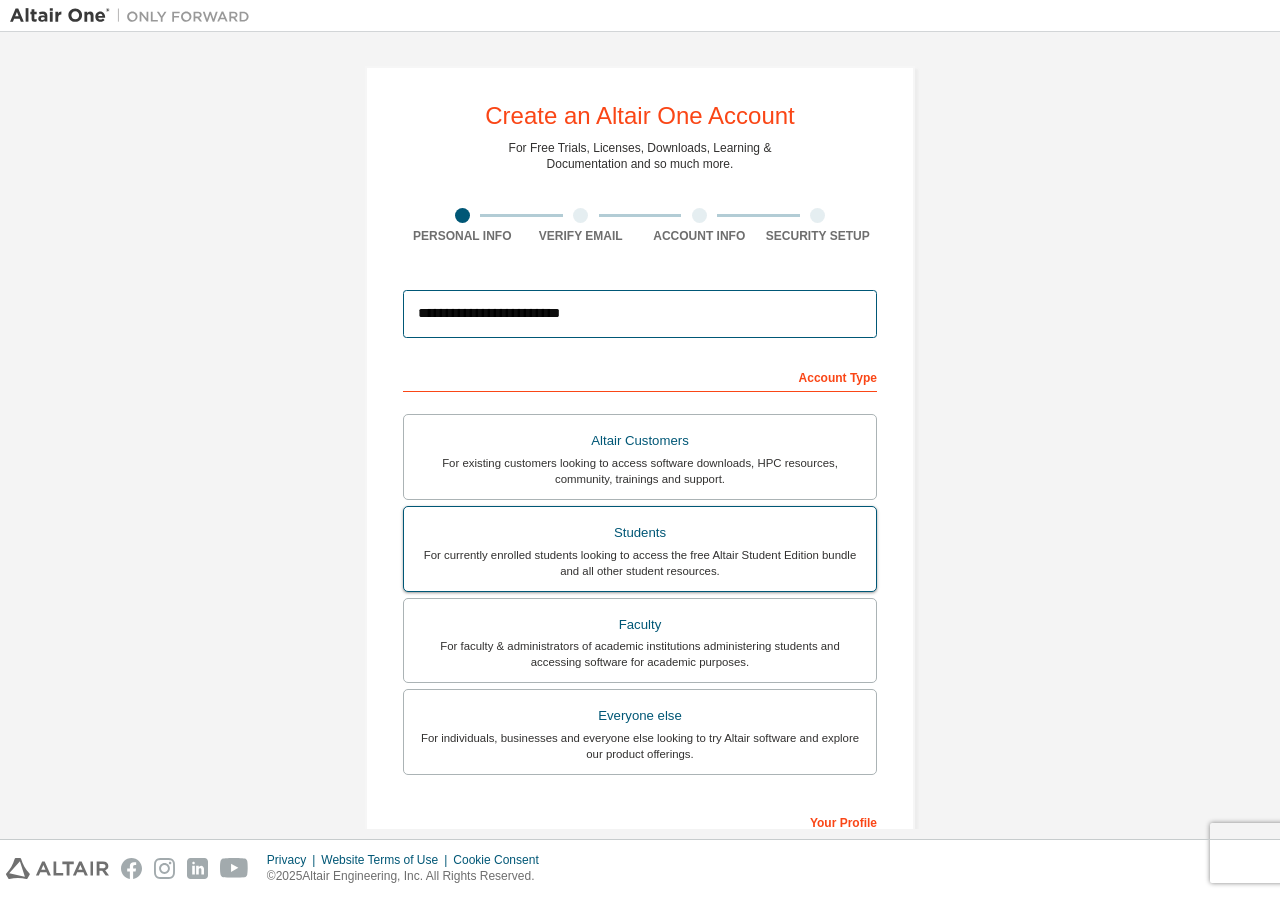 type on "**********" 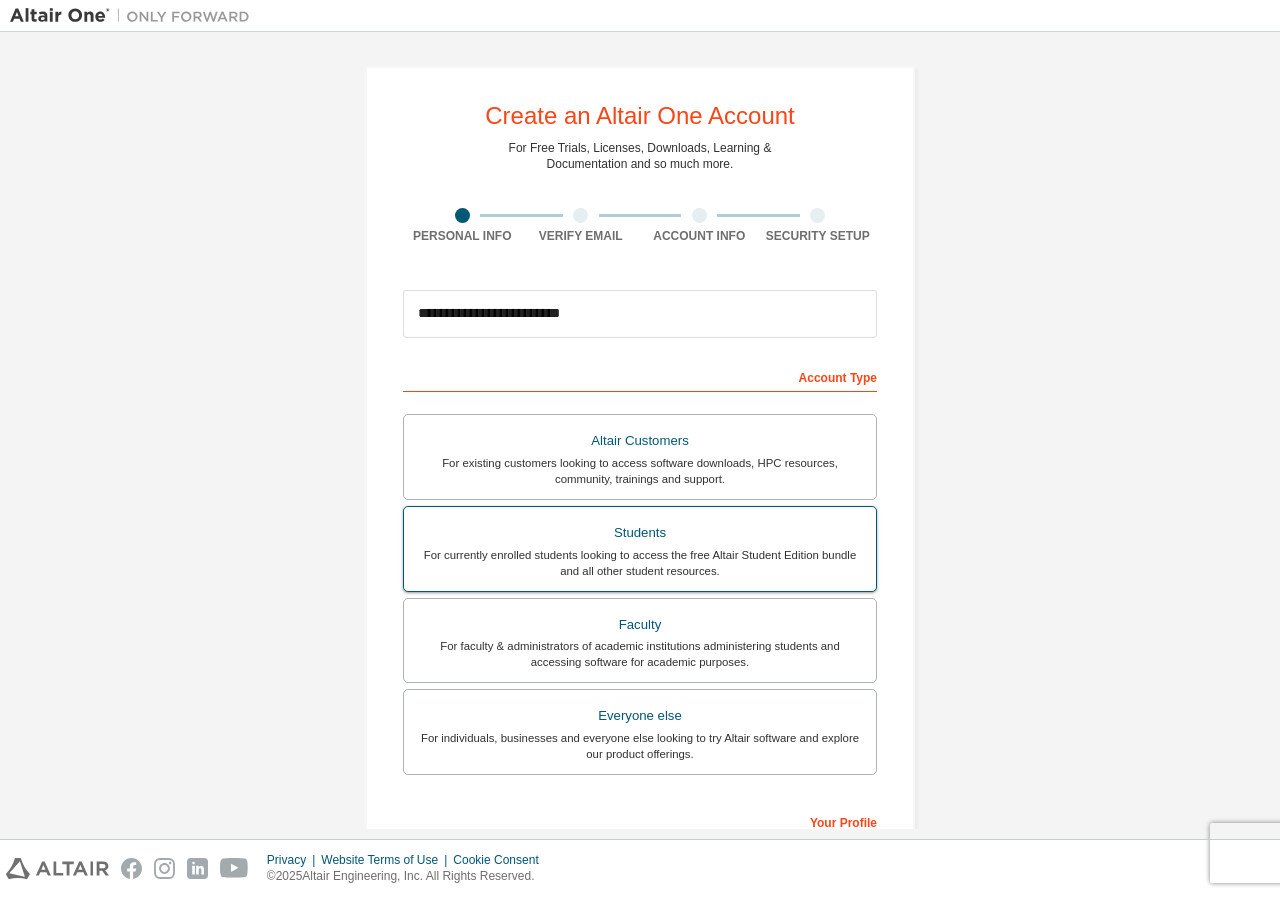 click on "For currently enrolled students looking to access the free Altair Student Edition bundle and all other student resources." at bounding box center (640, 563) 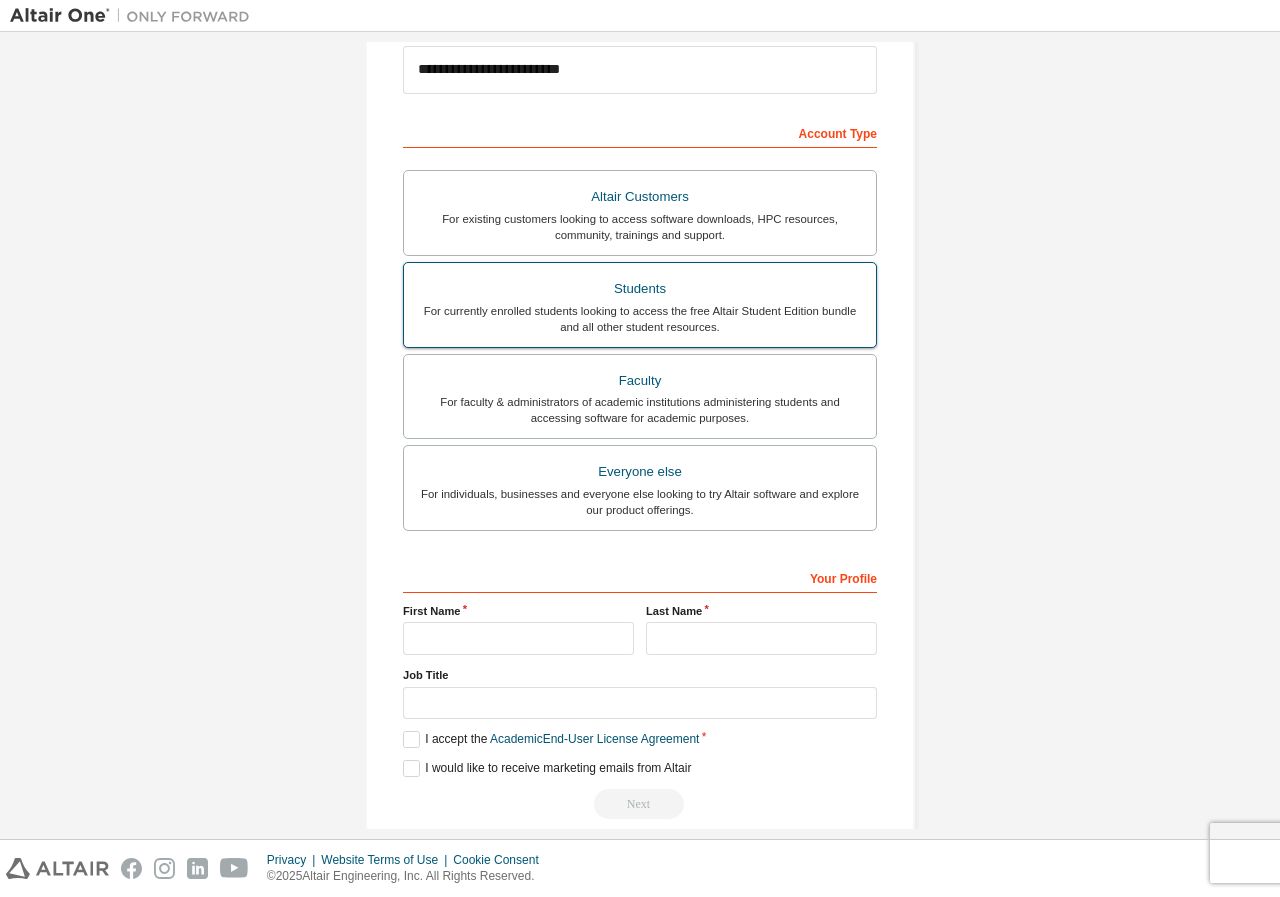 scroll, scrollTop: 272, scrollLeft: 0, axis: vertical 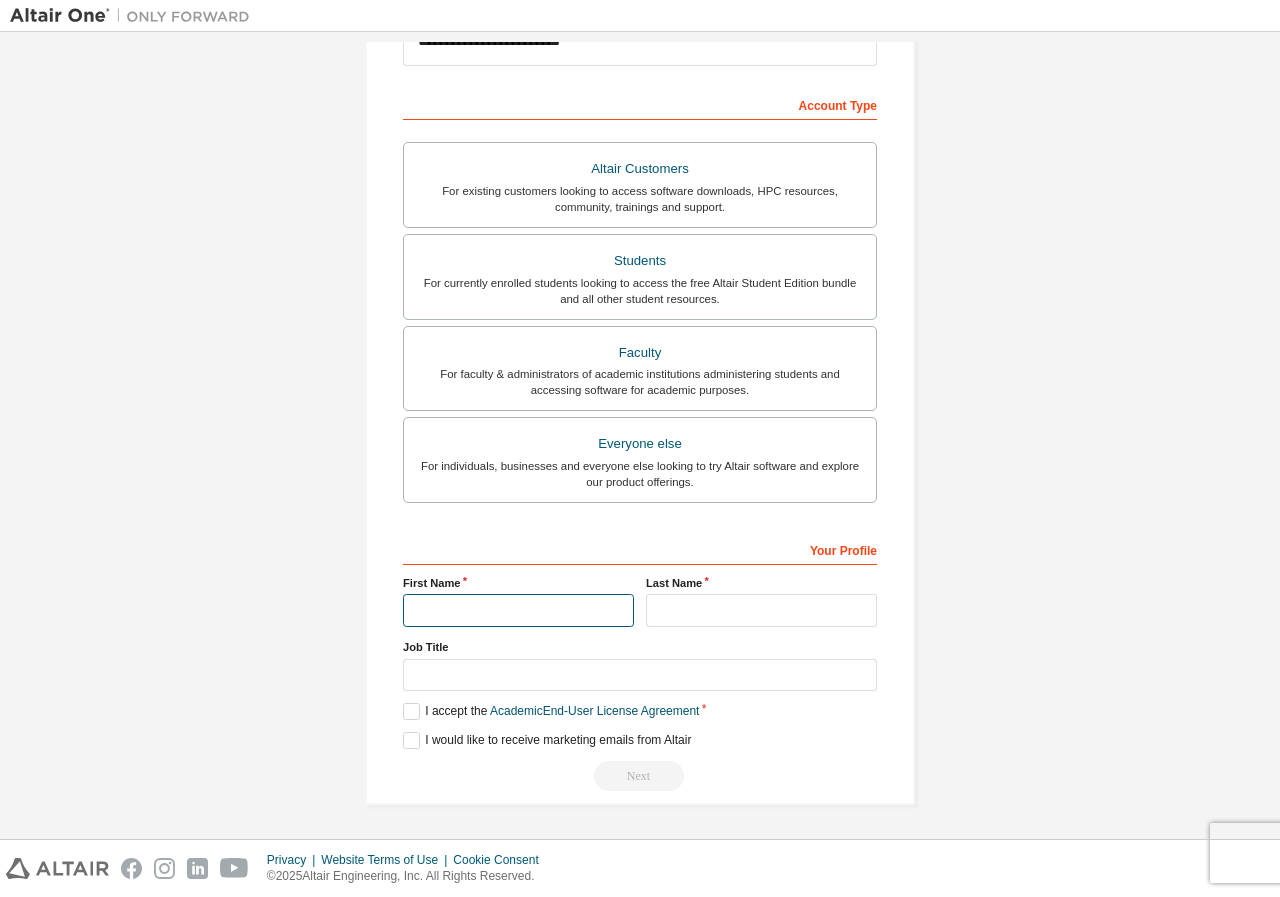 click at bounding box center (518, 610) 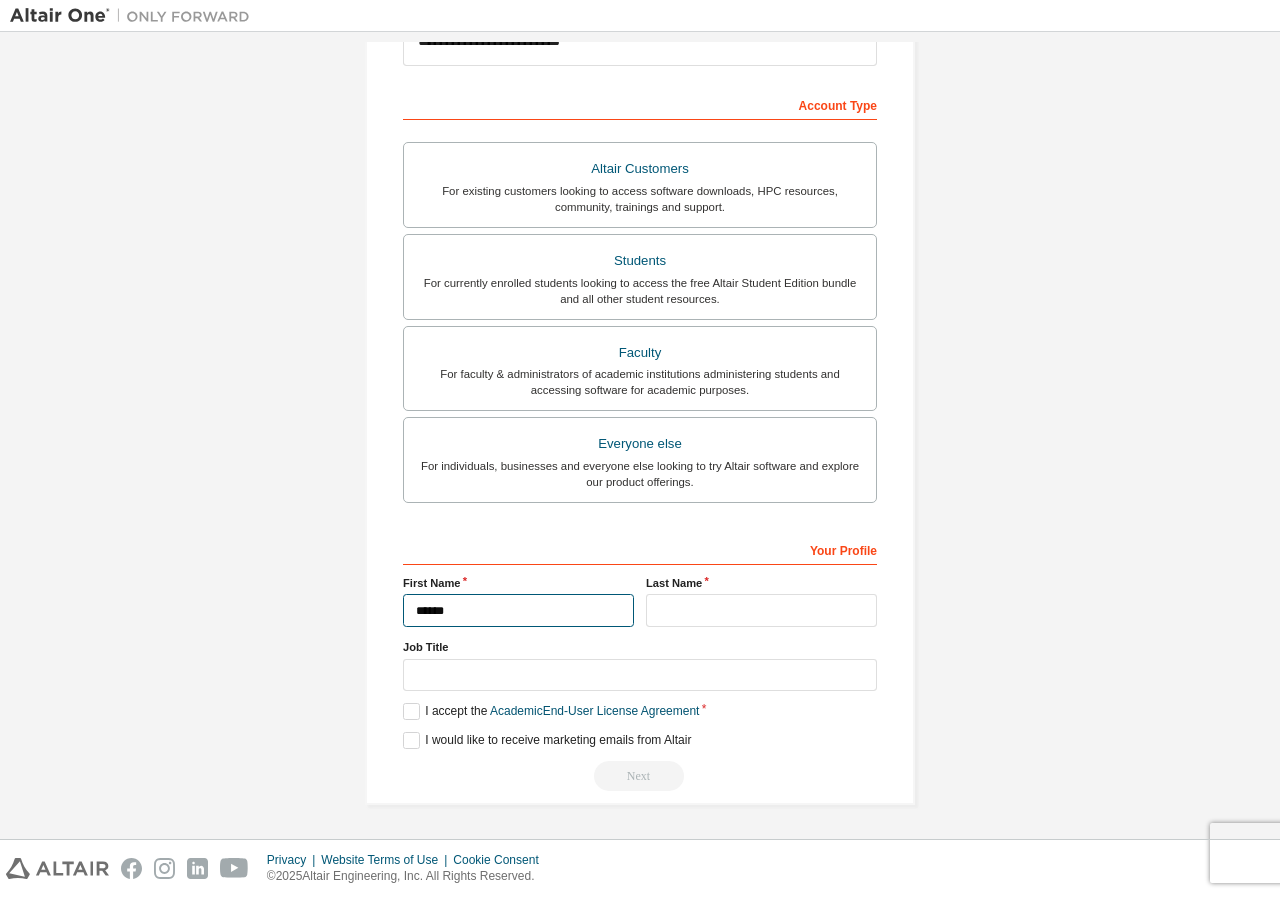 type on "******" 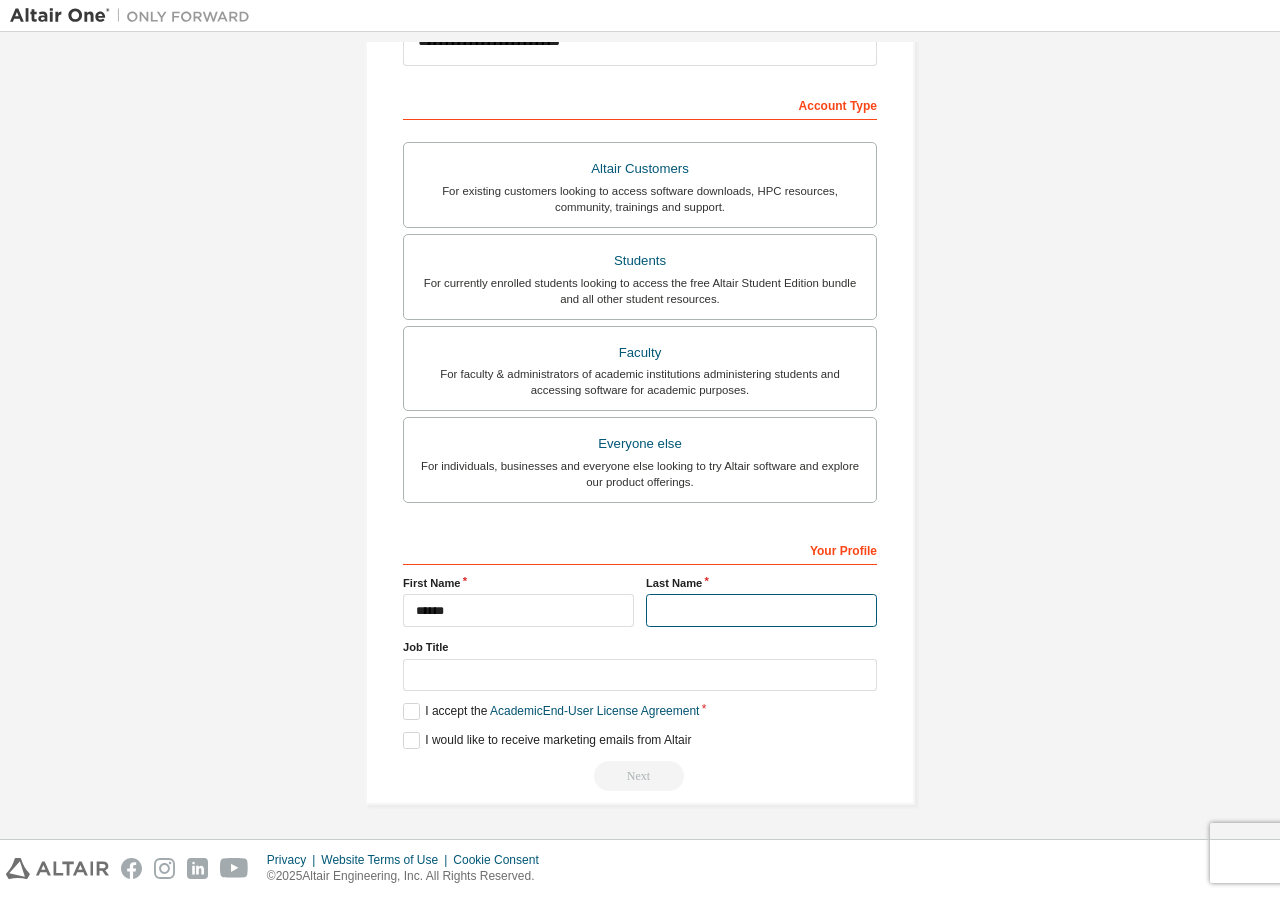 click at bounding box center (761, 610) 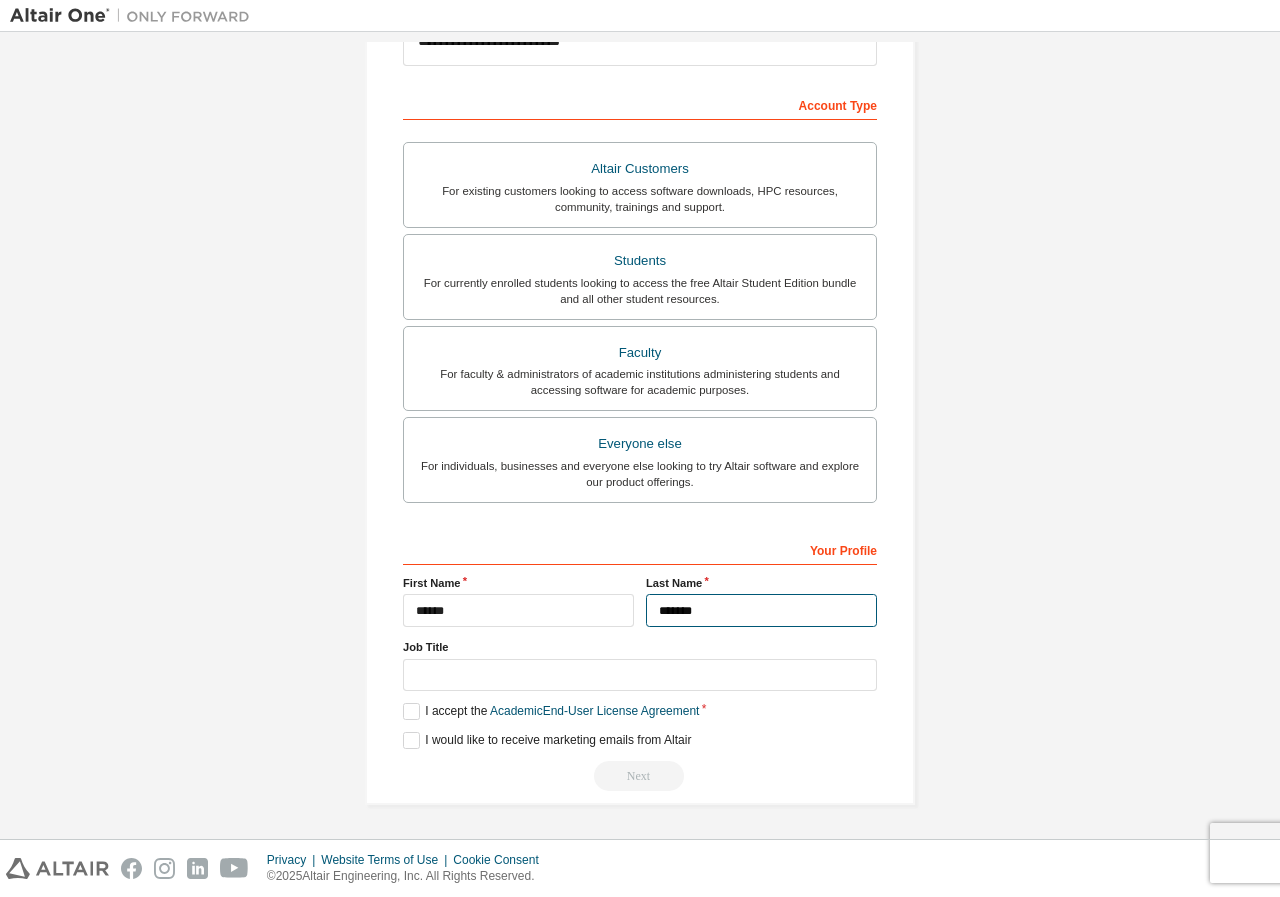 type on "*******" 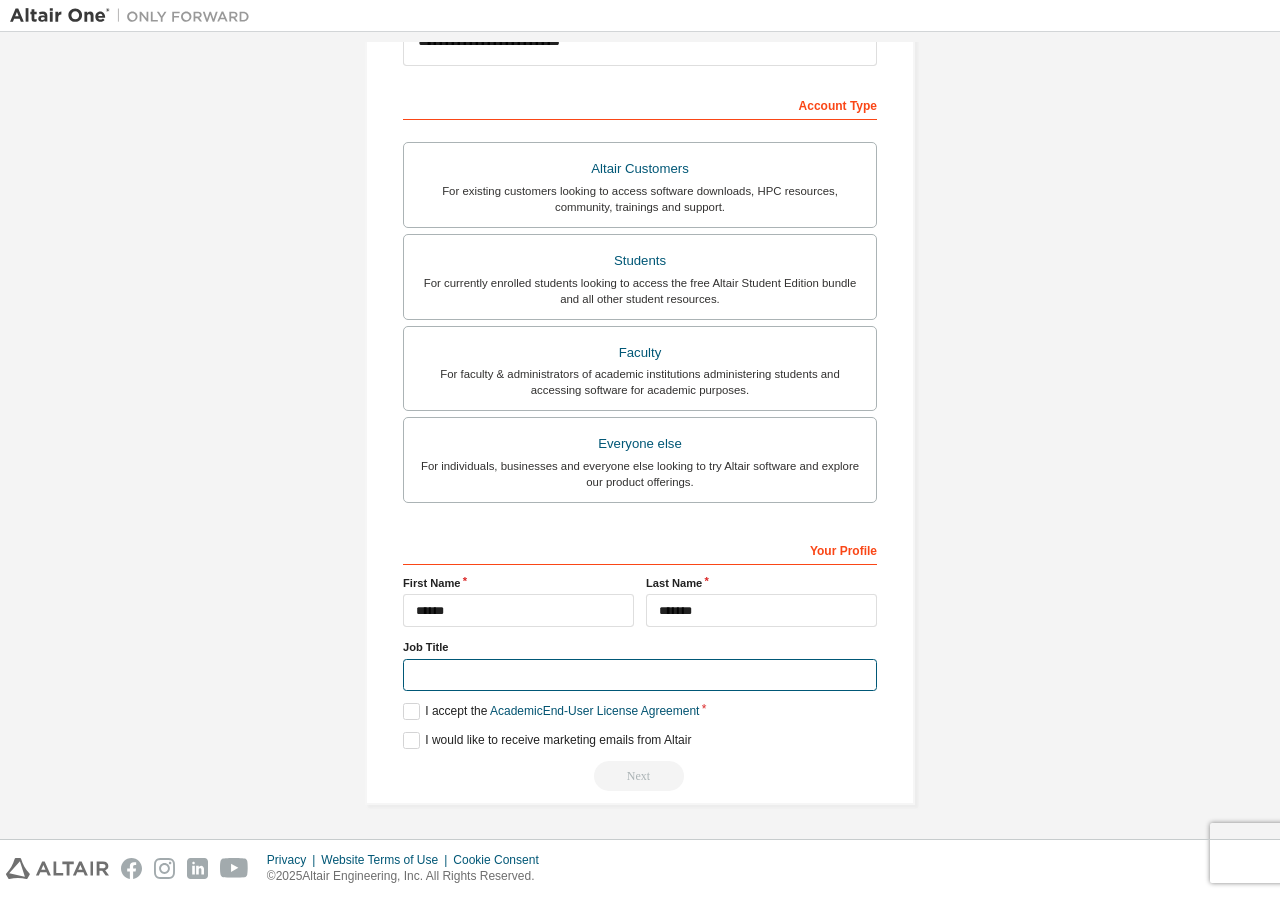 click at bounding box center [640, 675] 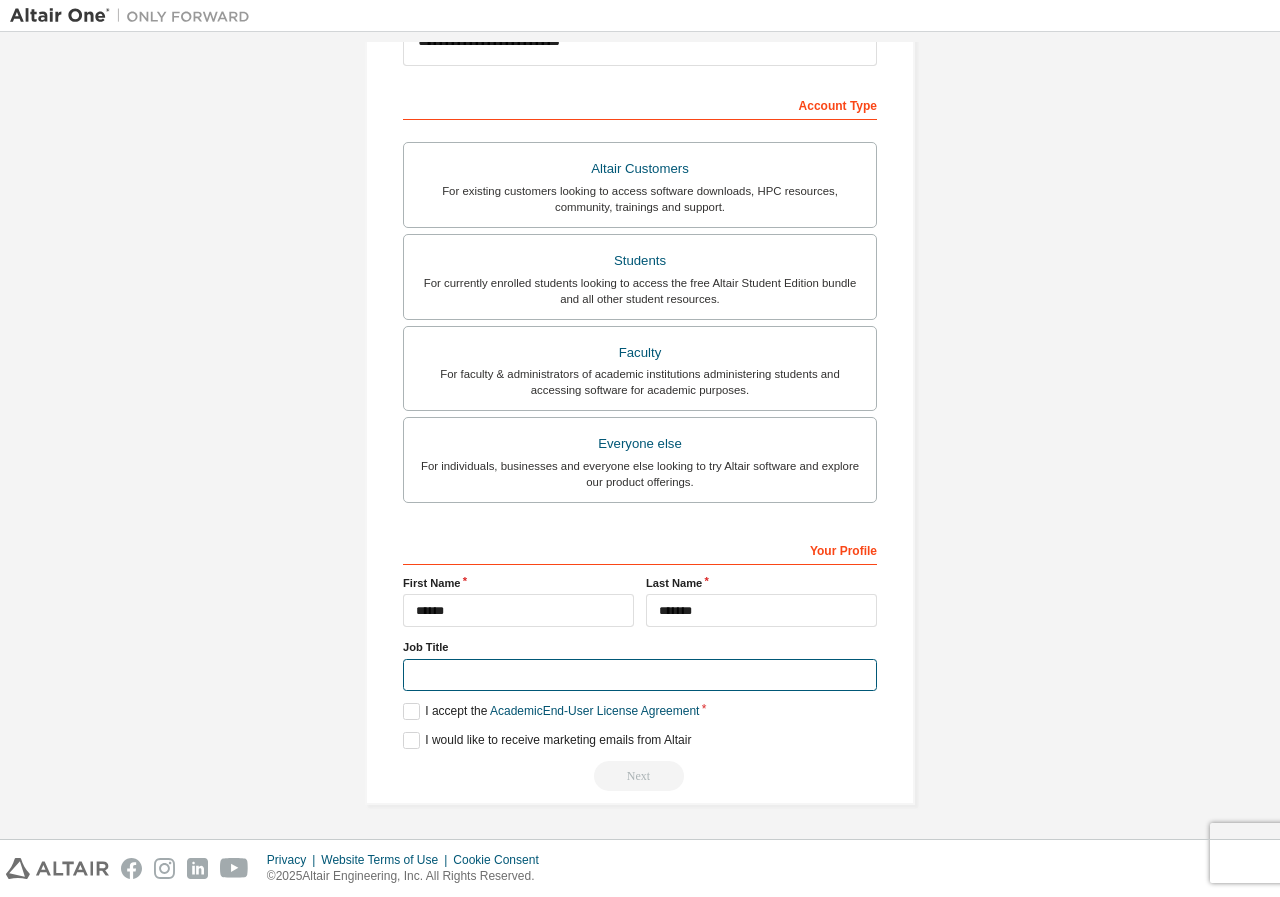 type on "*" 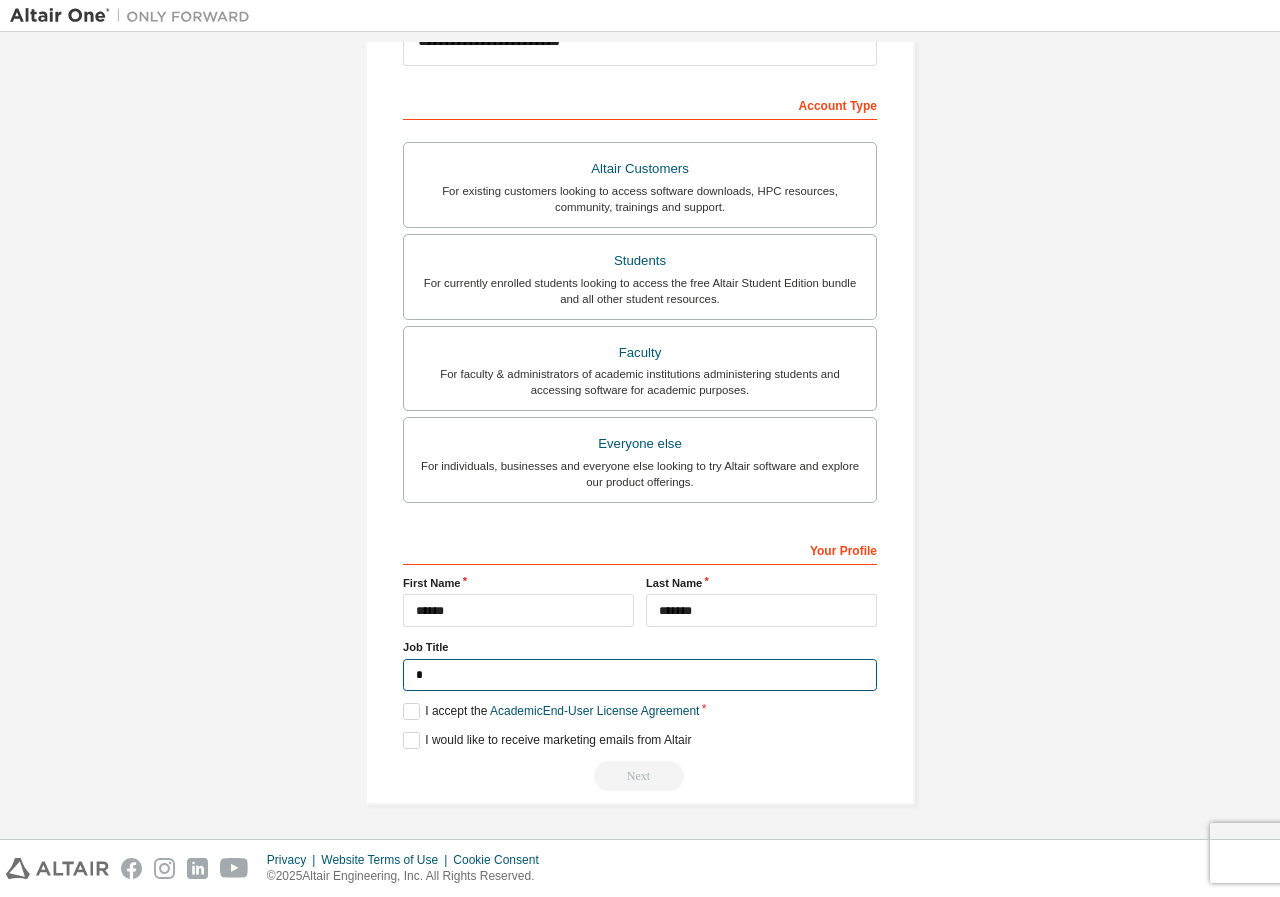 click on "*" at bounding box center (640, 675) 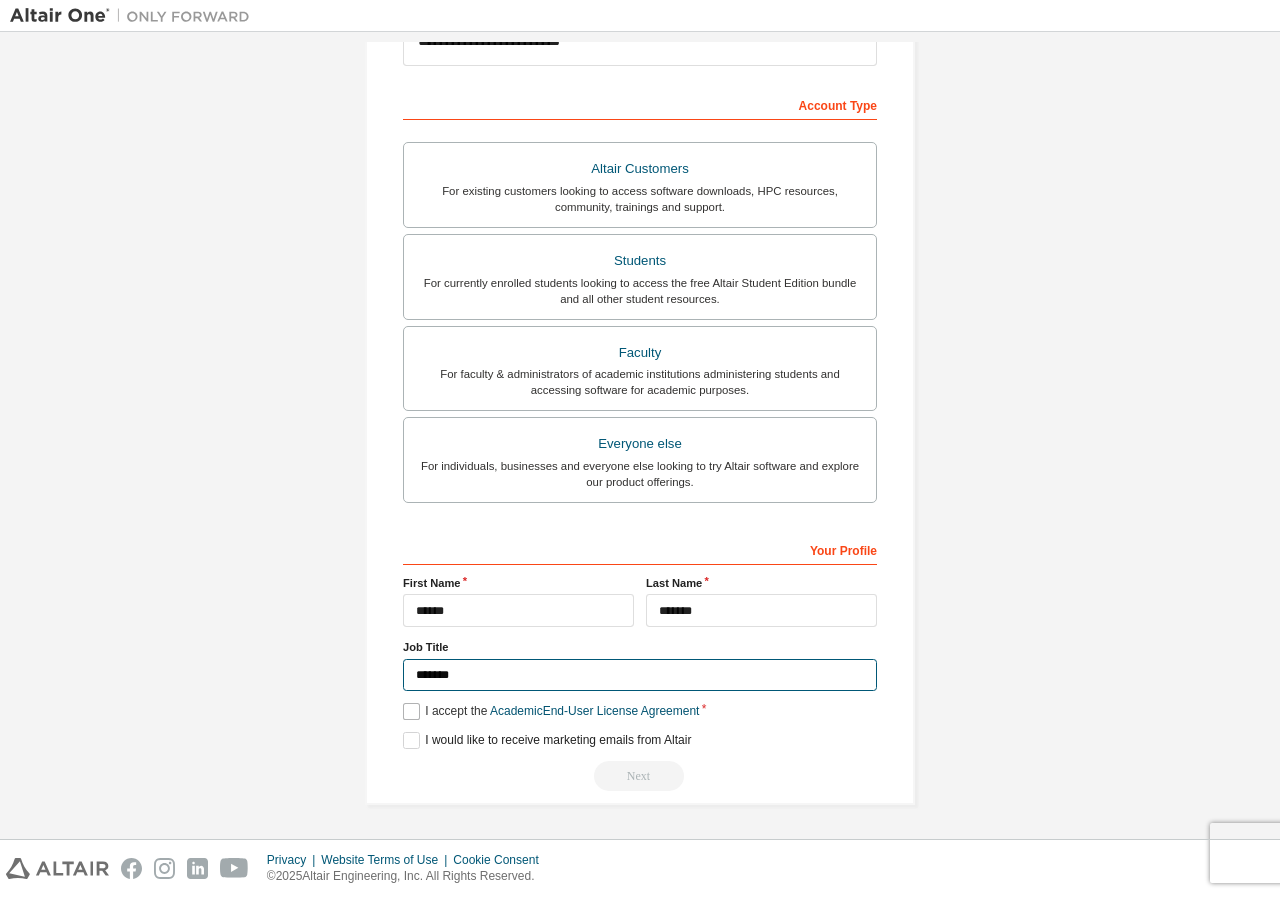 type on "*******" 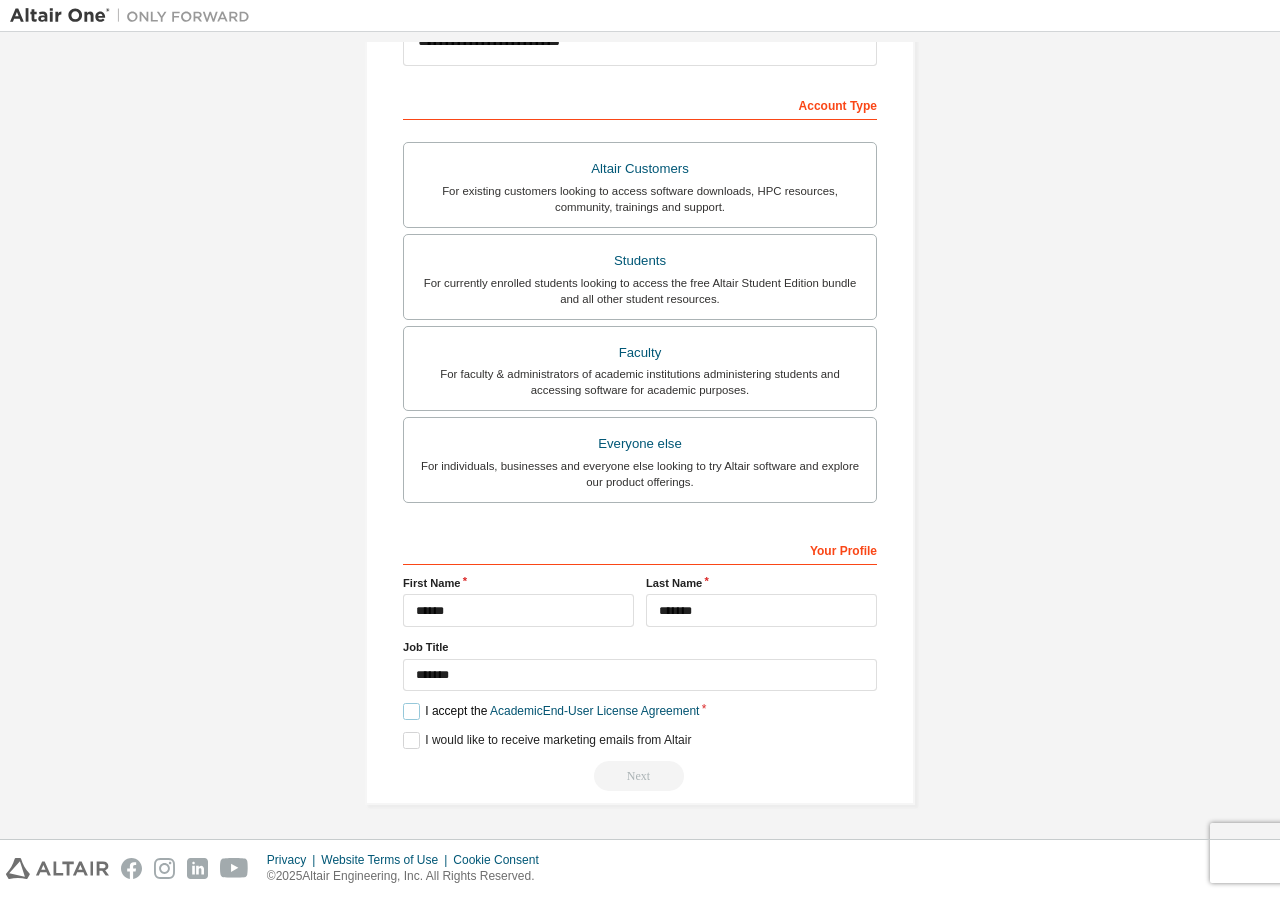 click on "I accept the   Academic   End-User License Agreement" at bounding box center (551, 711) 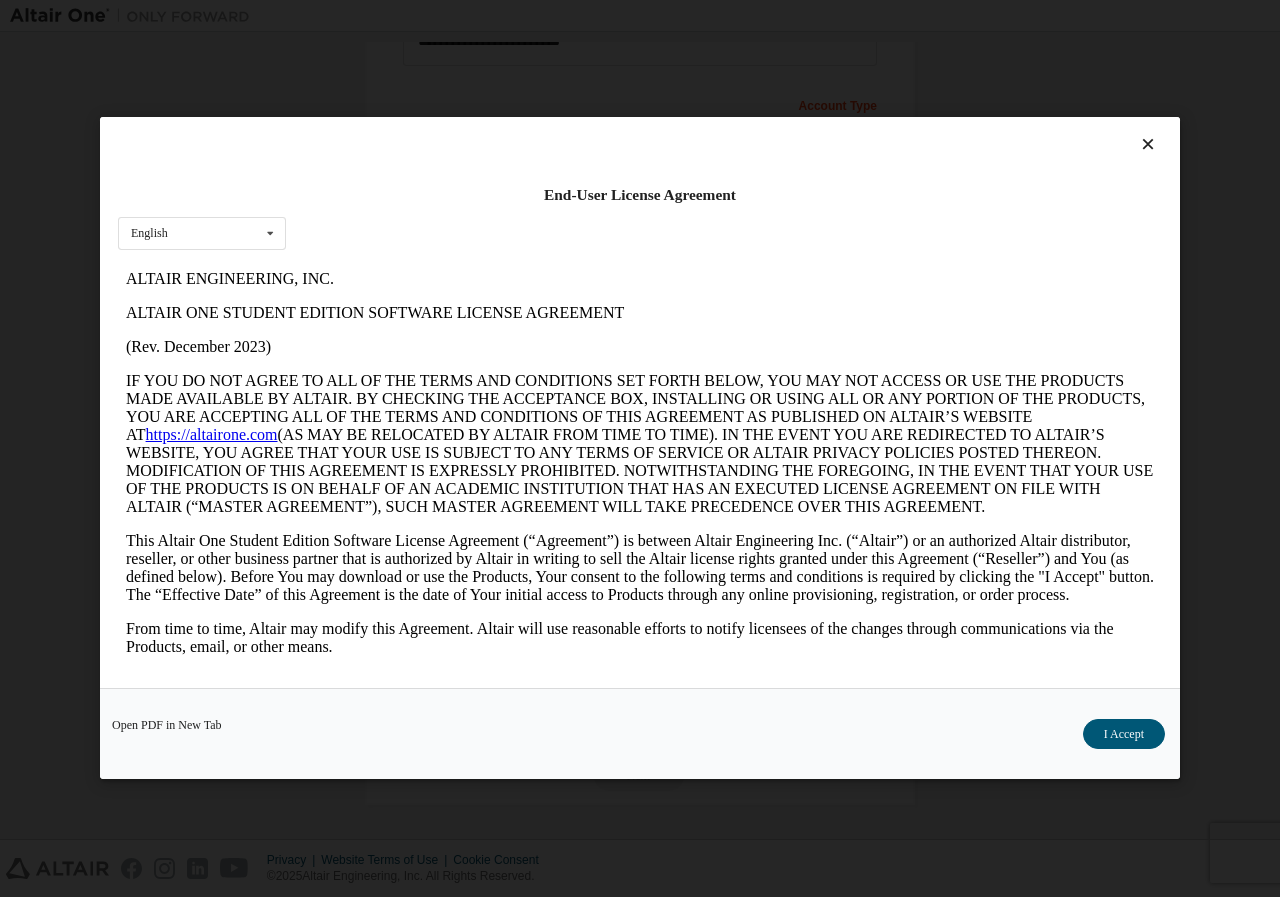scroll, scrollTop: 0, scrollLeft: 0, axis: both 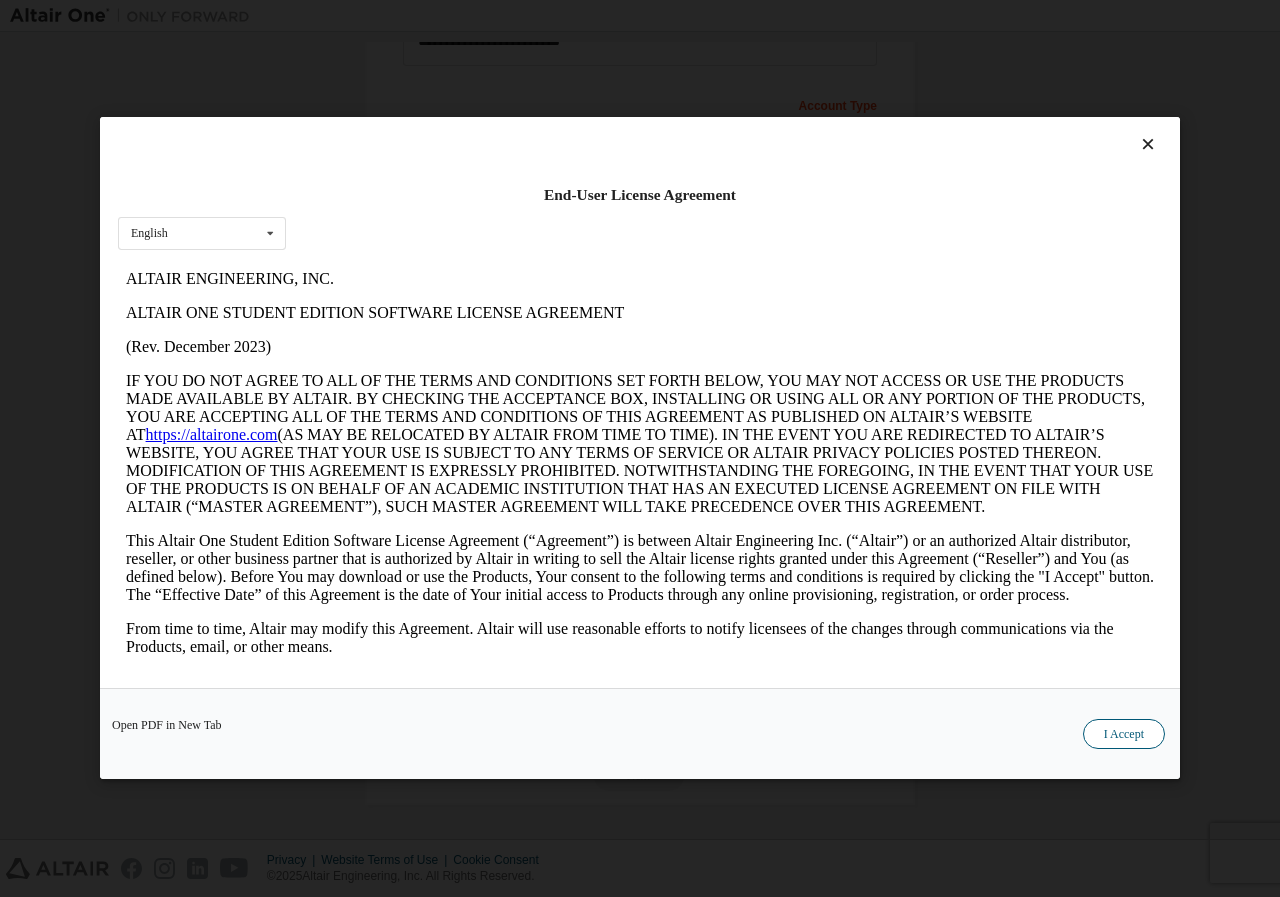click on "I Accept" at bounding box center [1124, 735] 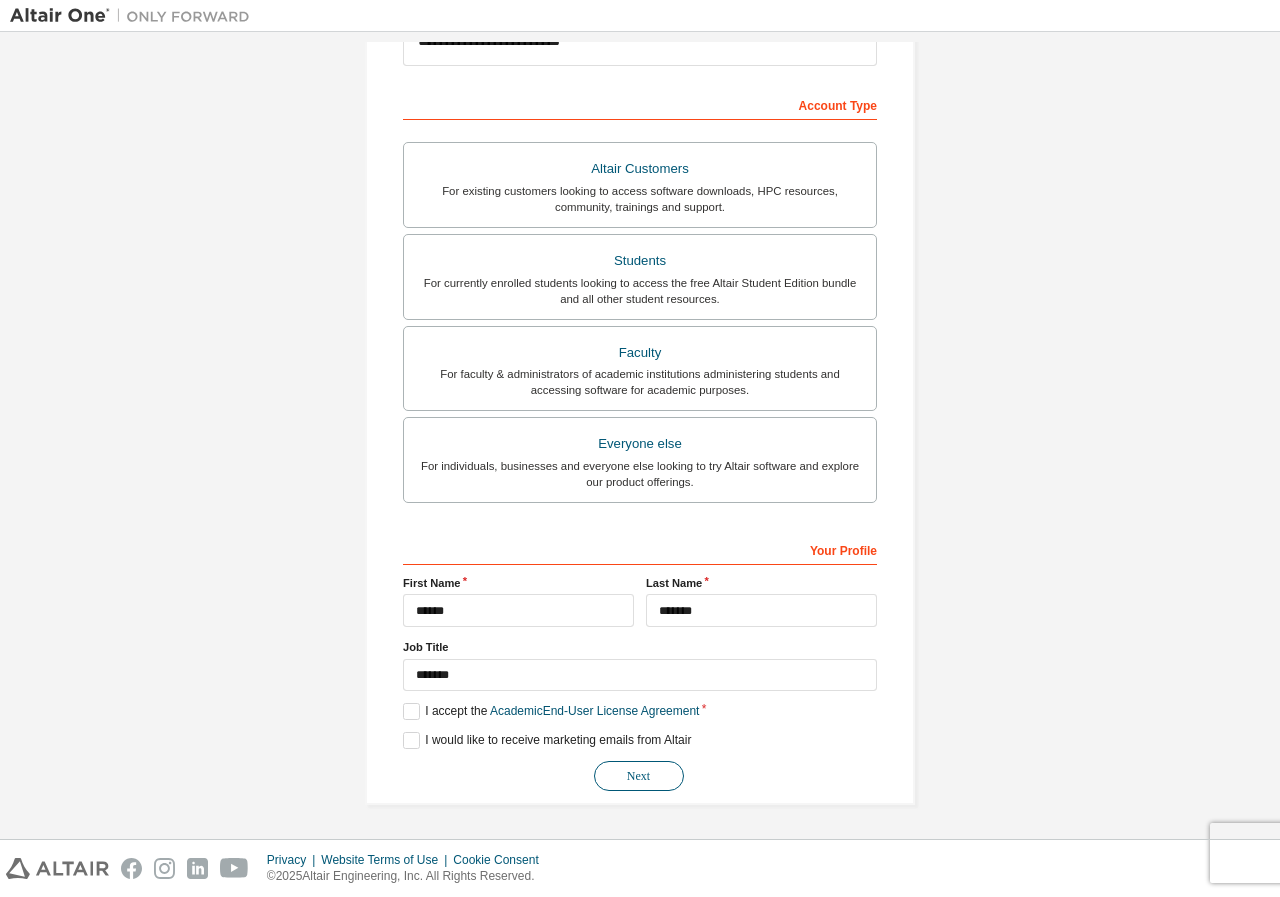 click on "Next" at bounding box center [639, 776] 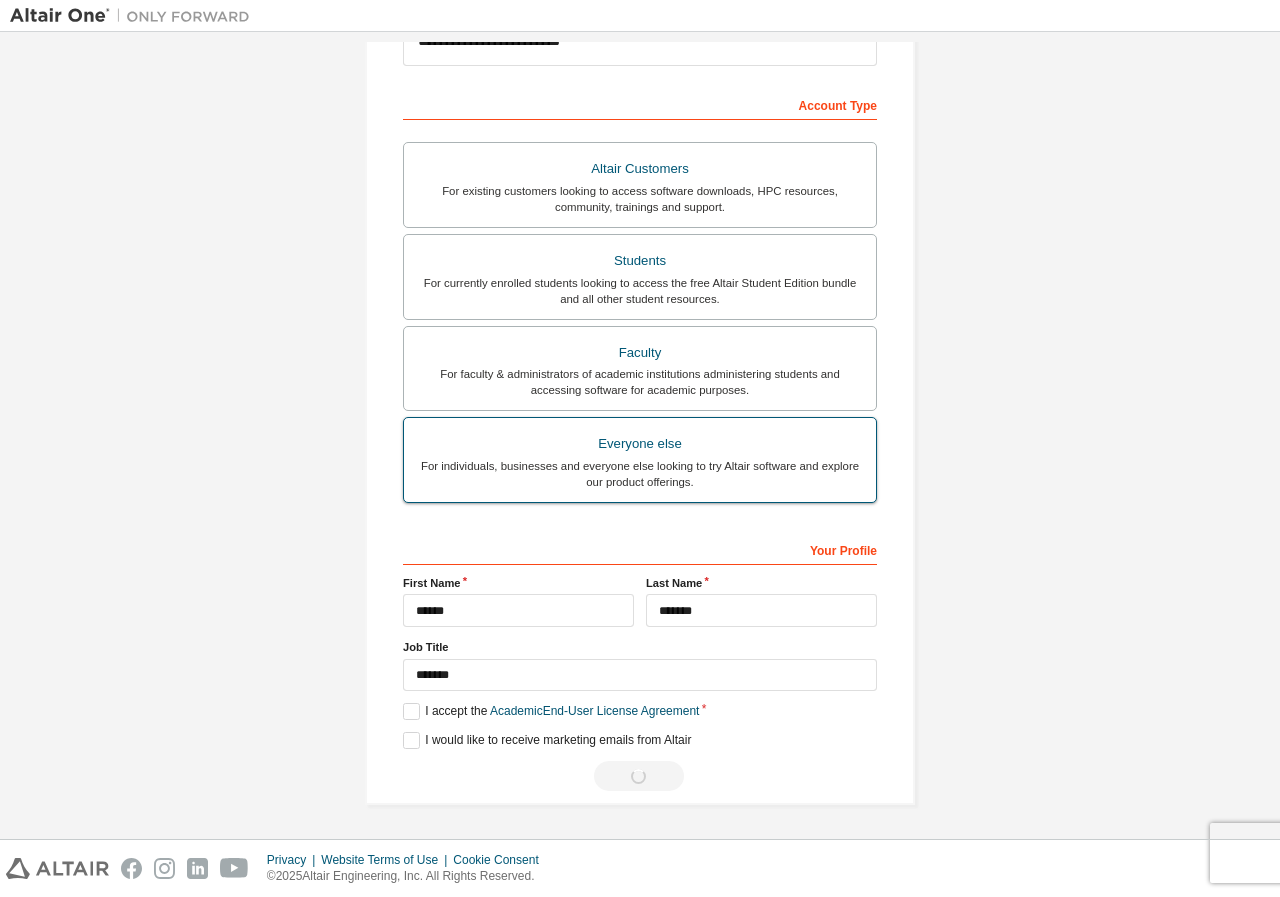scroll, scrollTop: 0, scrollLeft: 0, axis: both 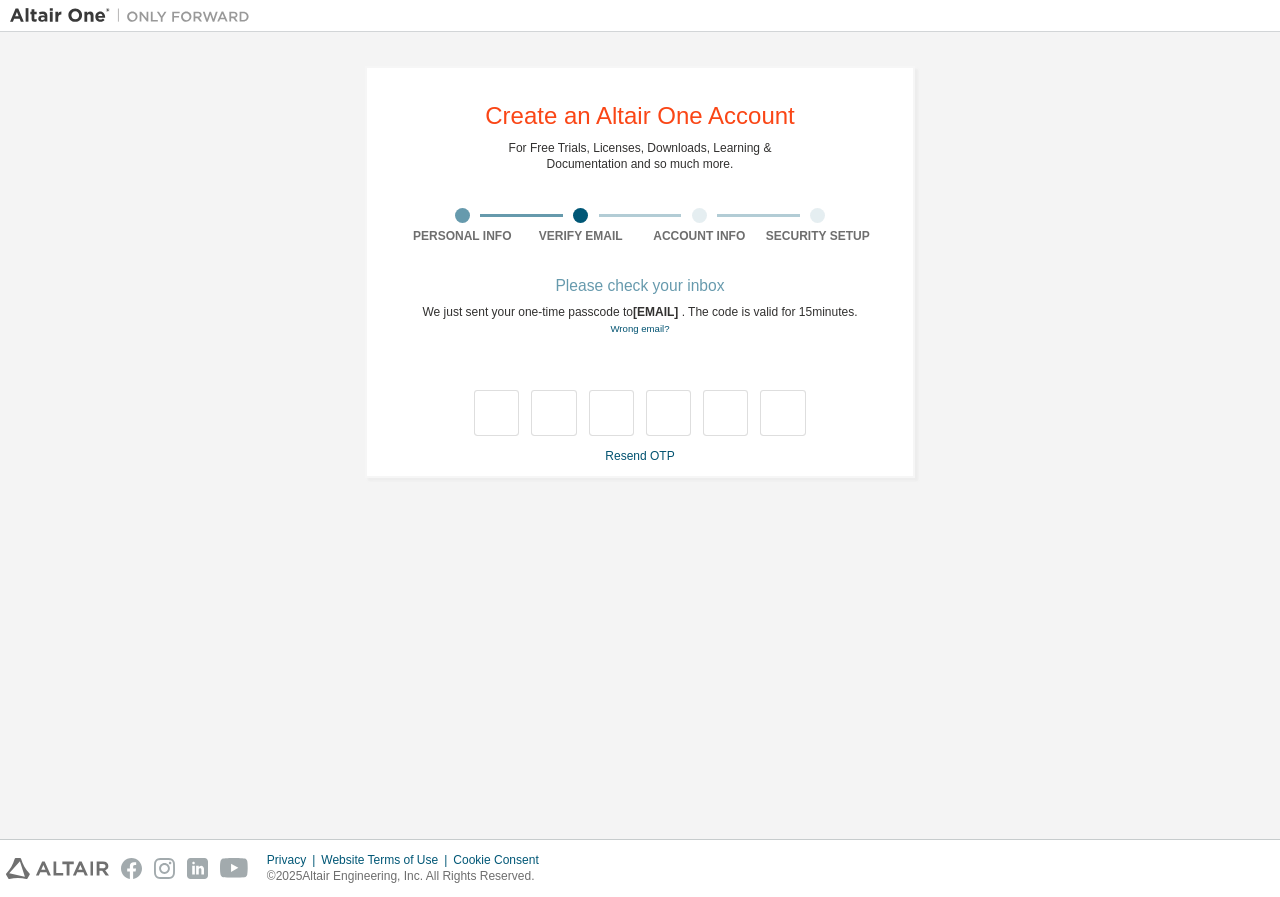 drag, startPoint x: 617, startPoint y: 318, endPoint x: 777, endPoint y: 308, distance: 160.3122 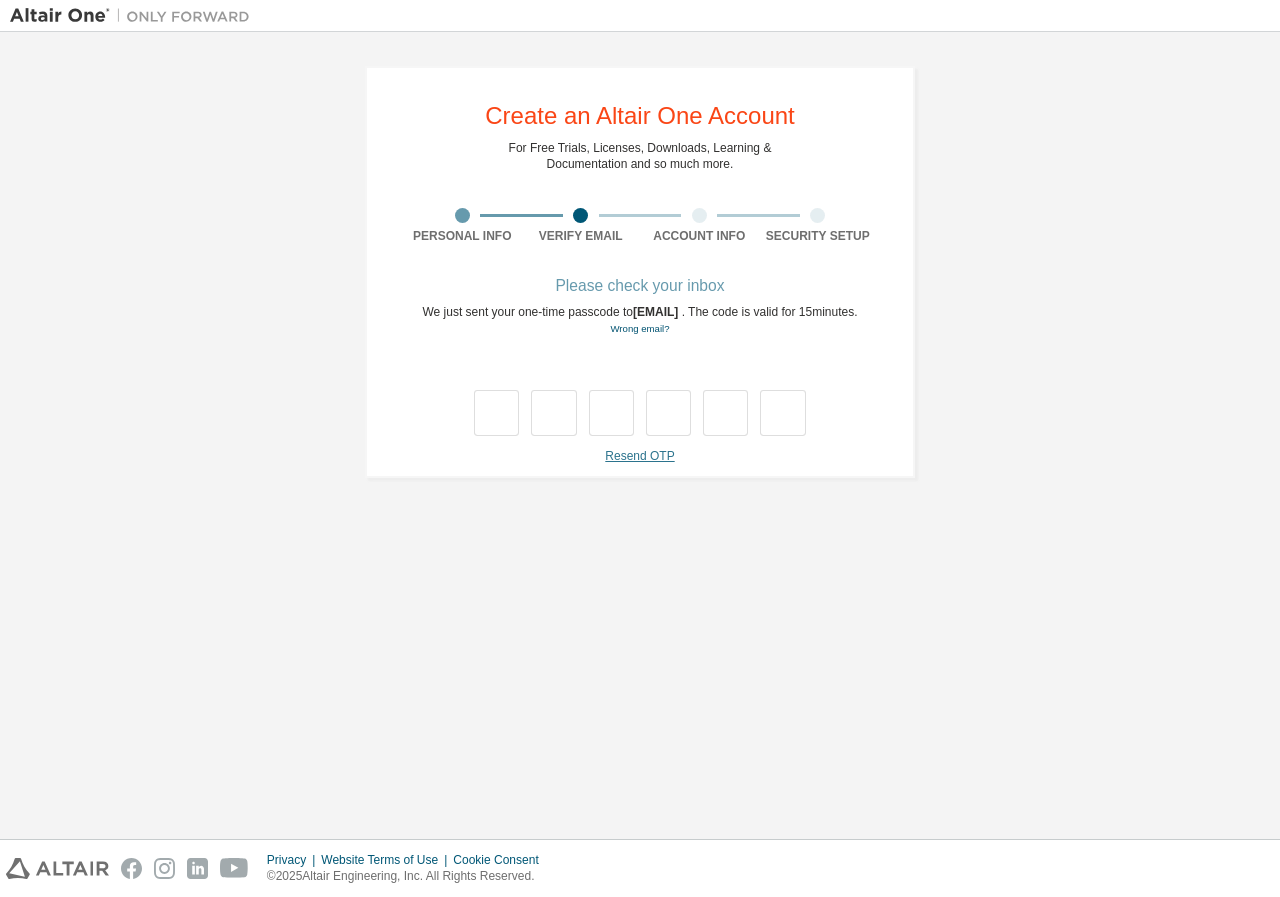 click on "Resend OTP" at bounding box center (639, 456) 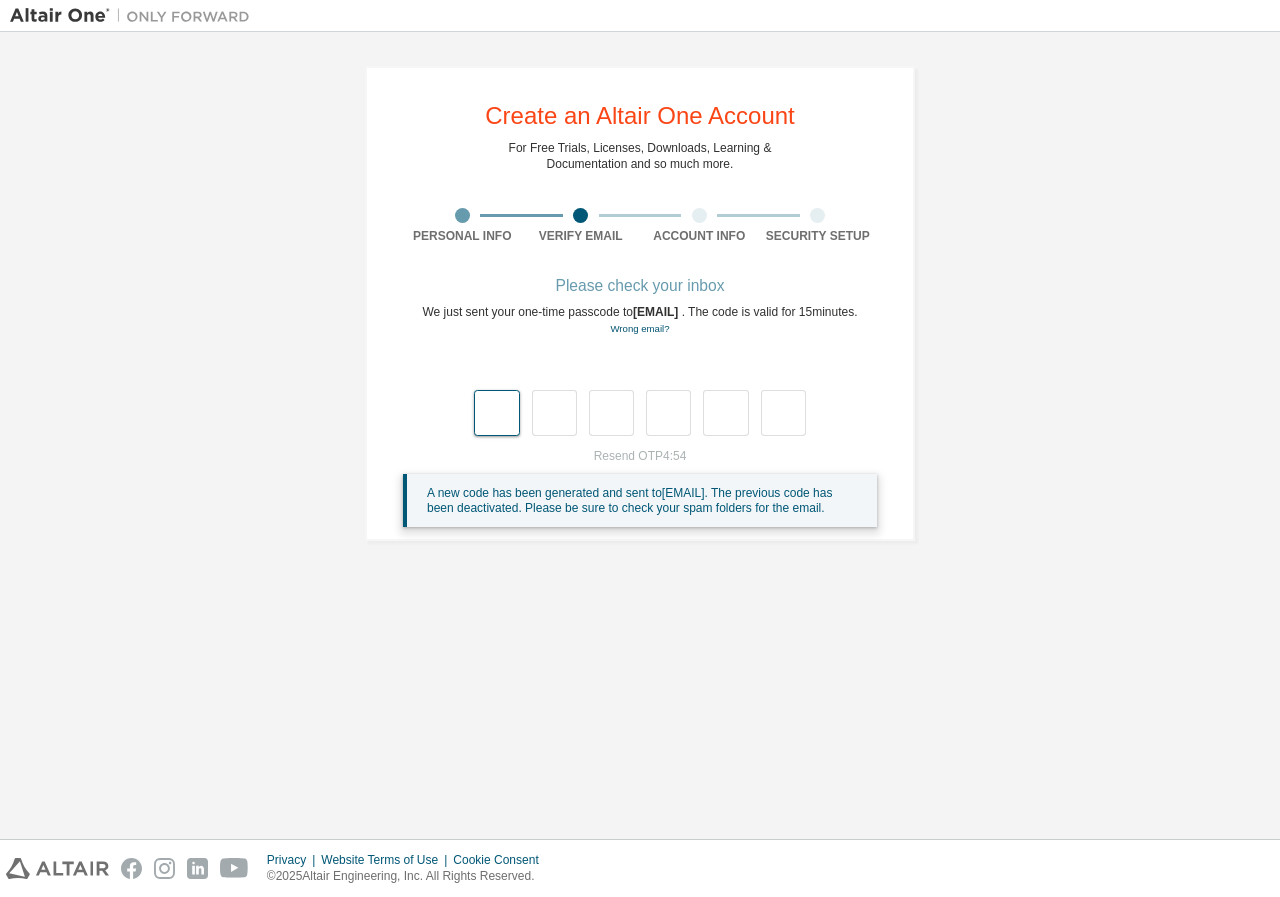 click at bounding box center (496, 413) 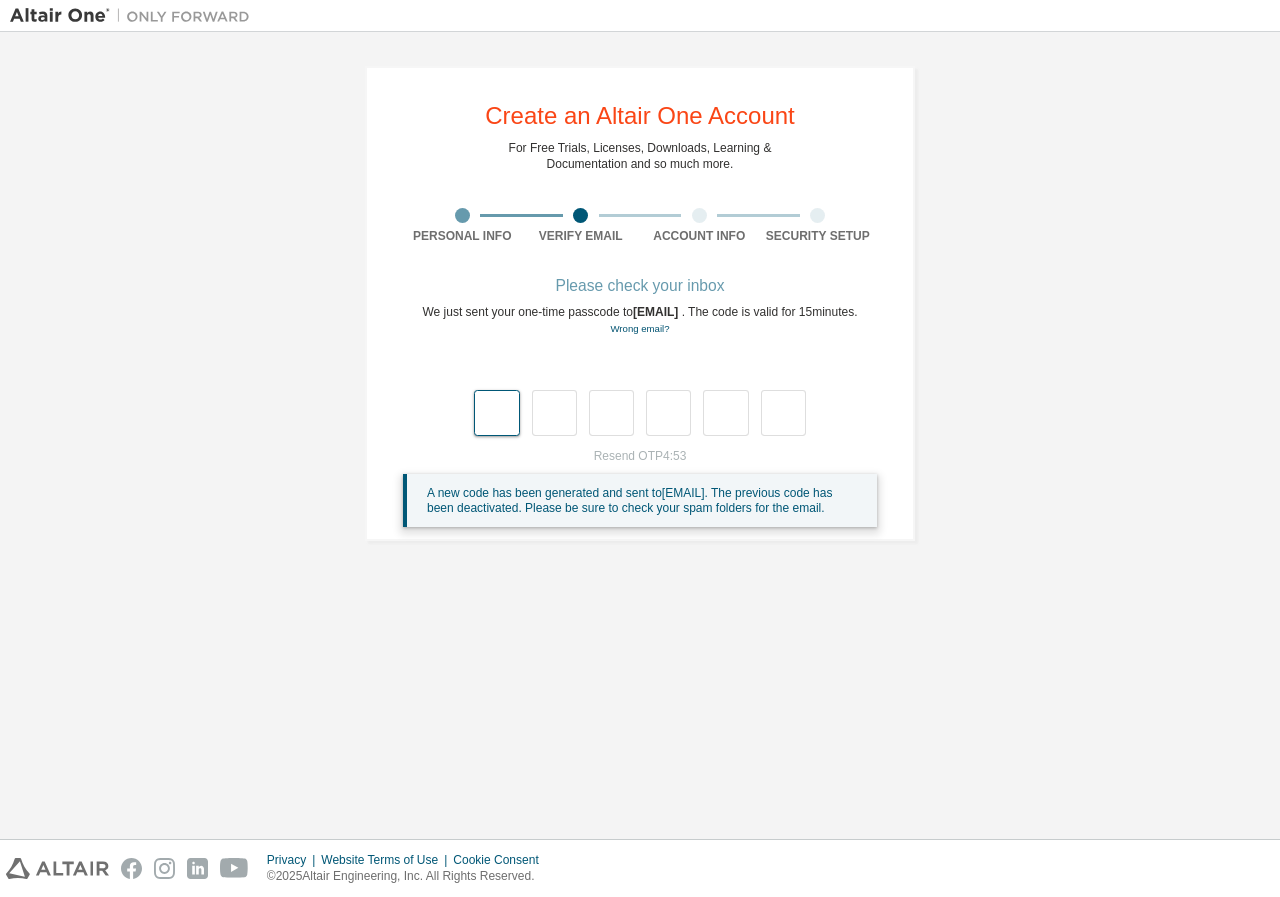 type on "*" 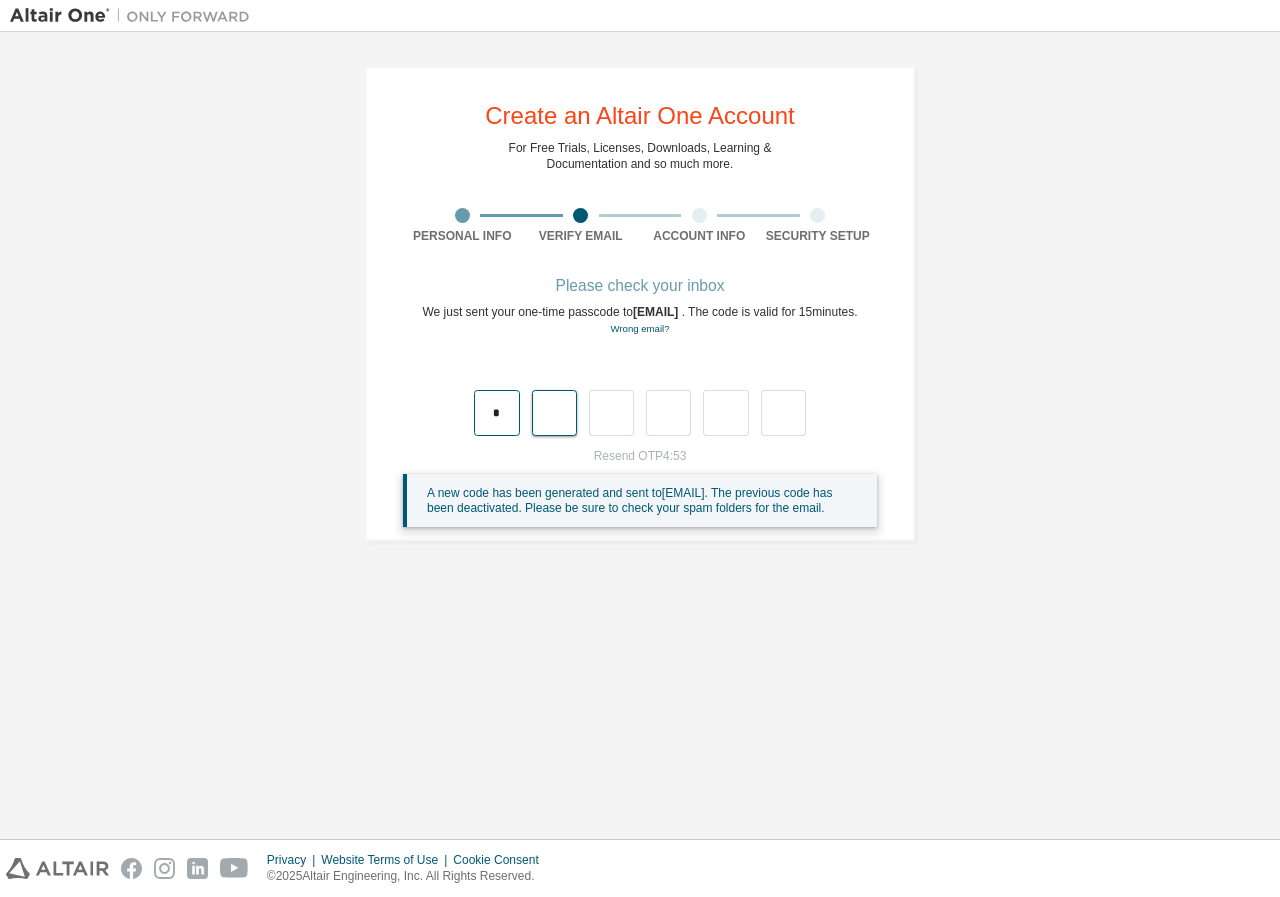 type on "*" 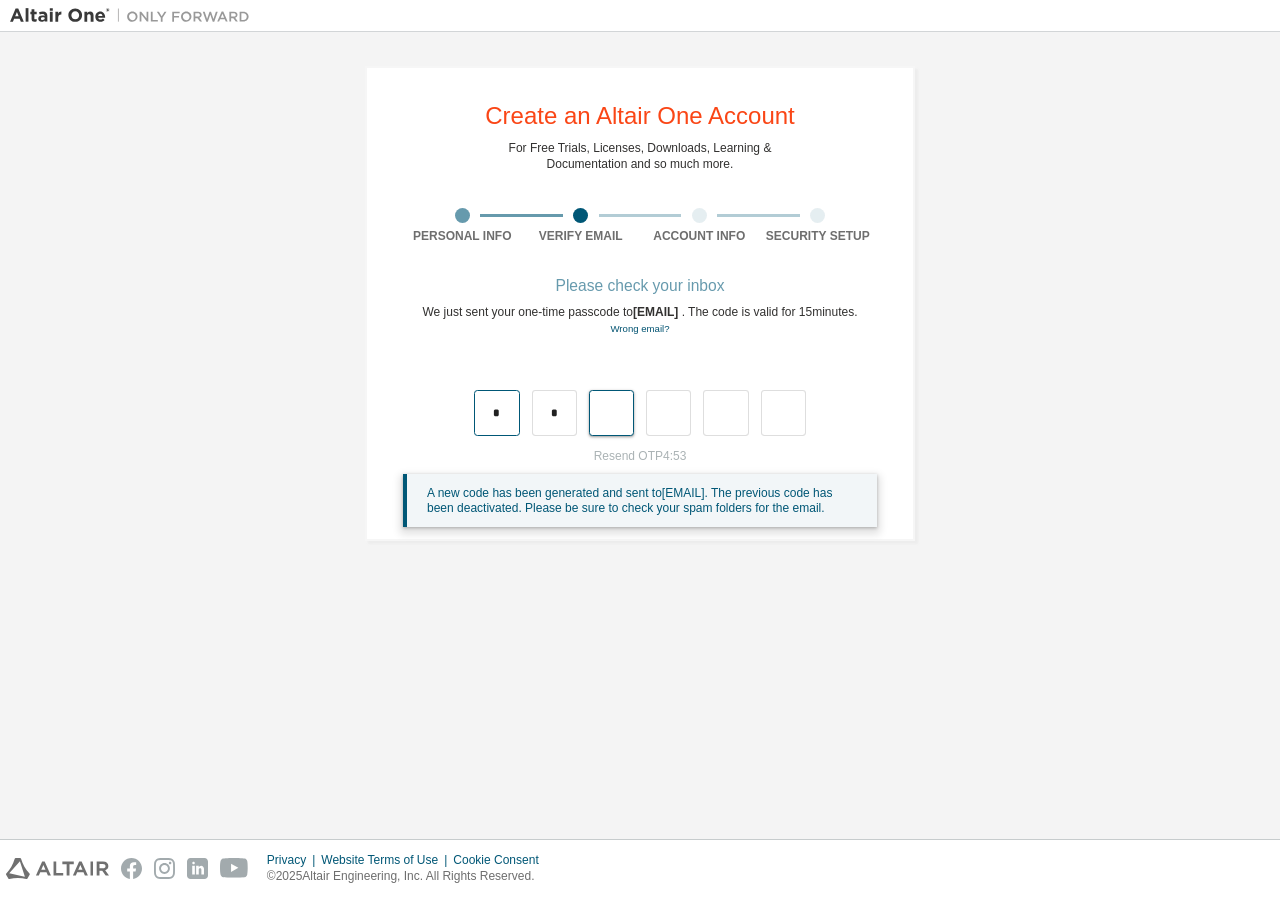 type on "*" 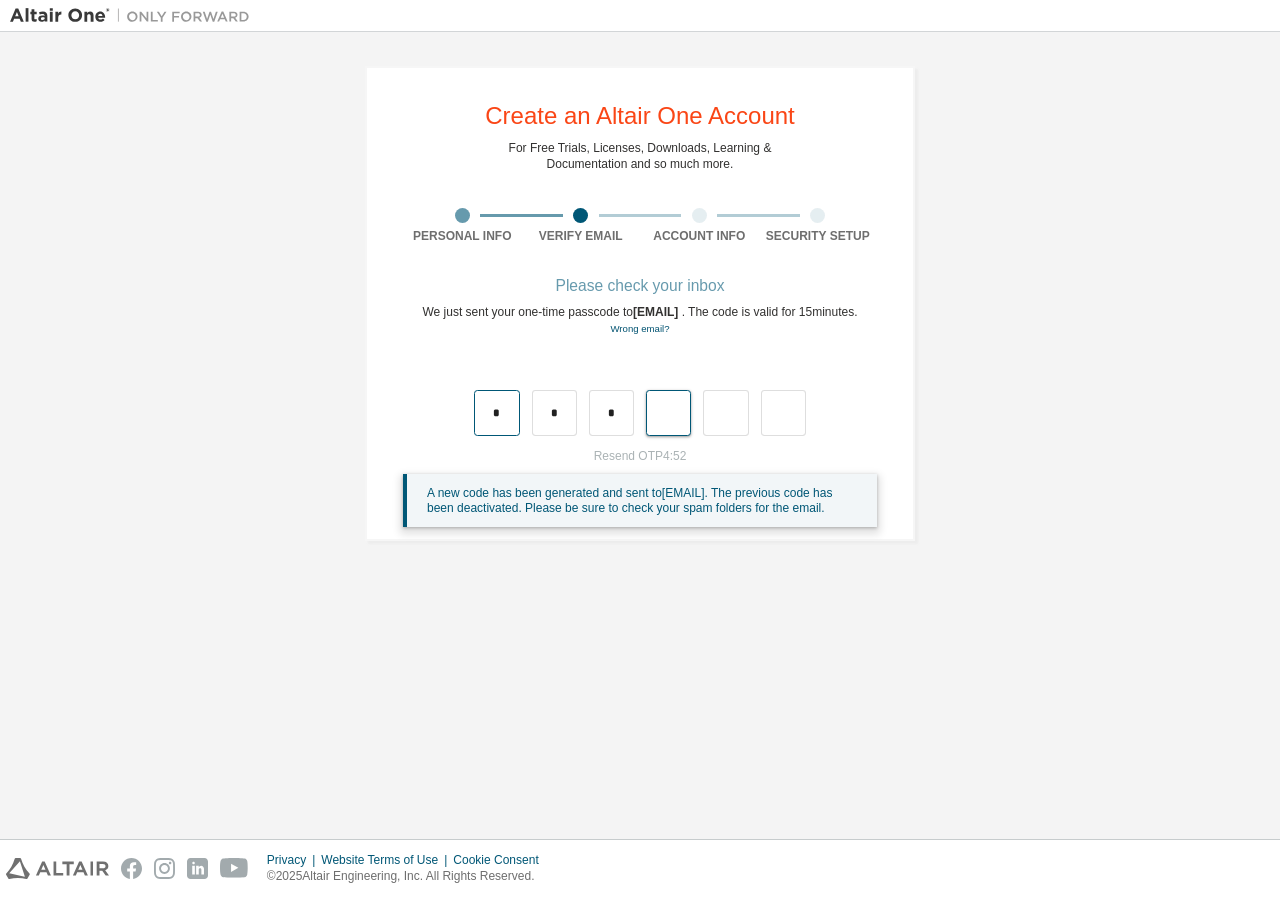 type on "*" 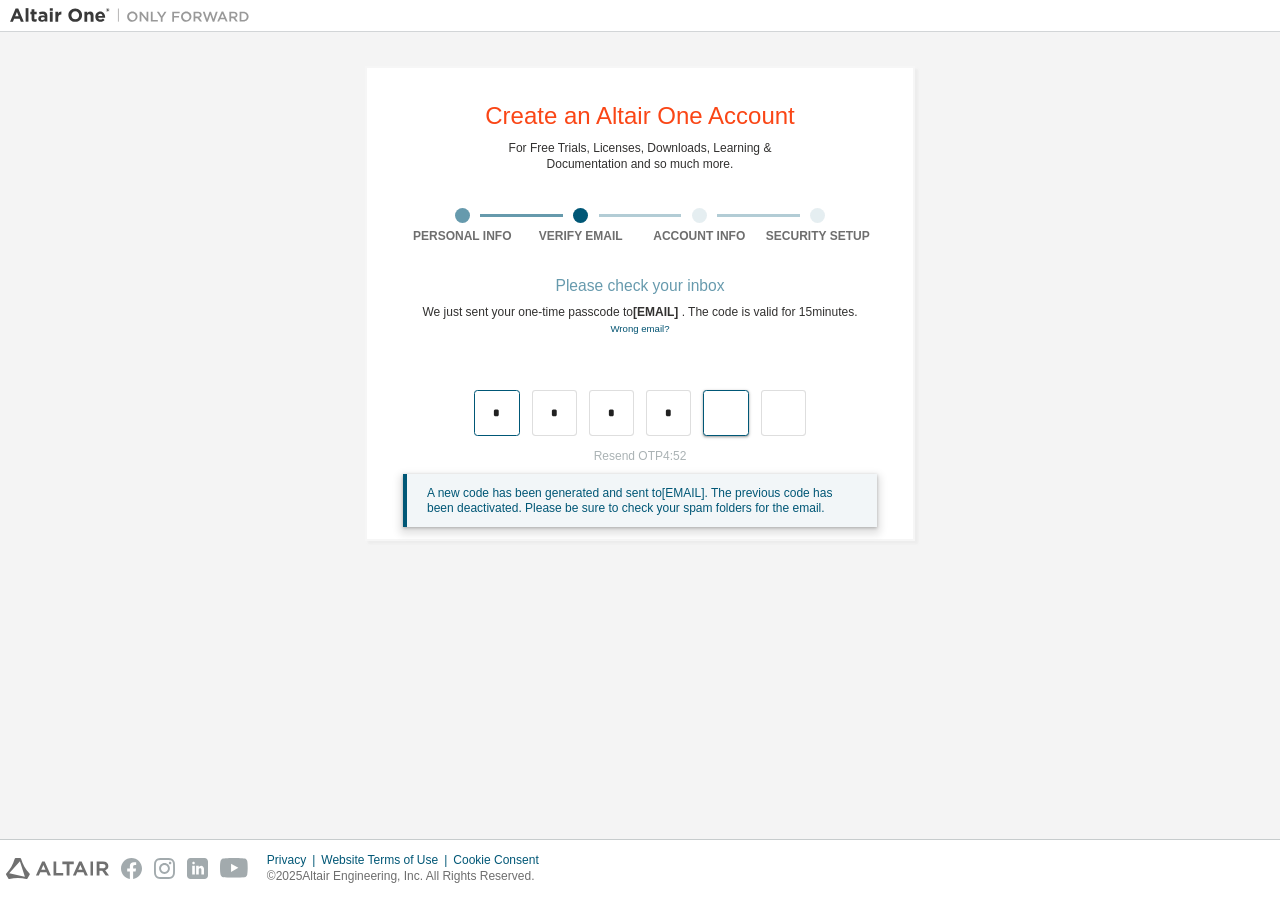 type on "*" 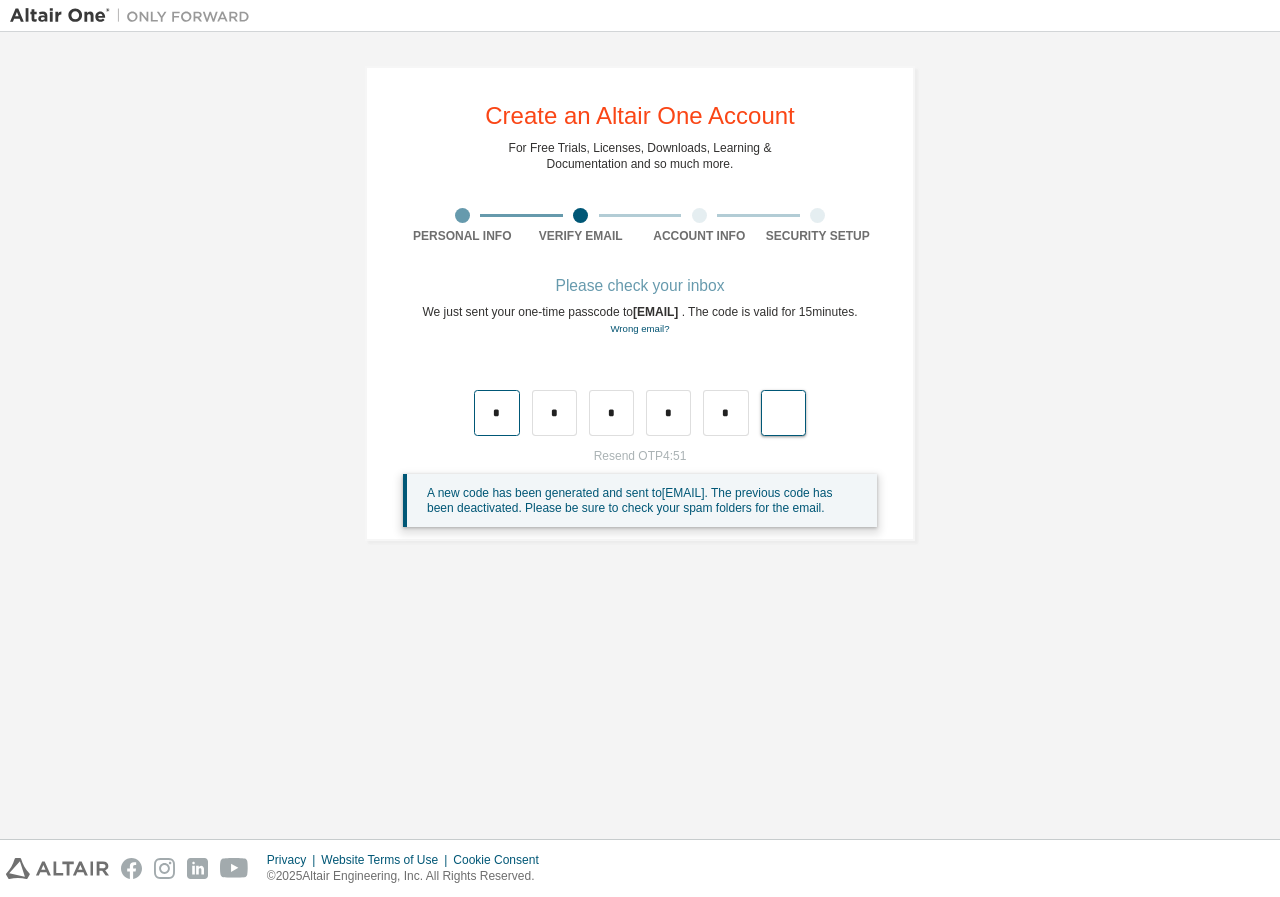 type on "*" 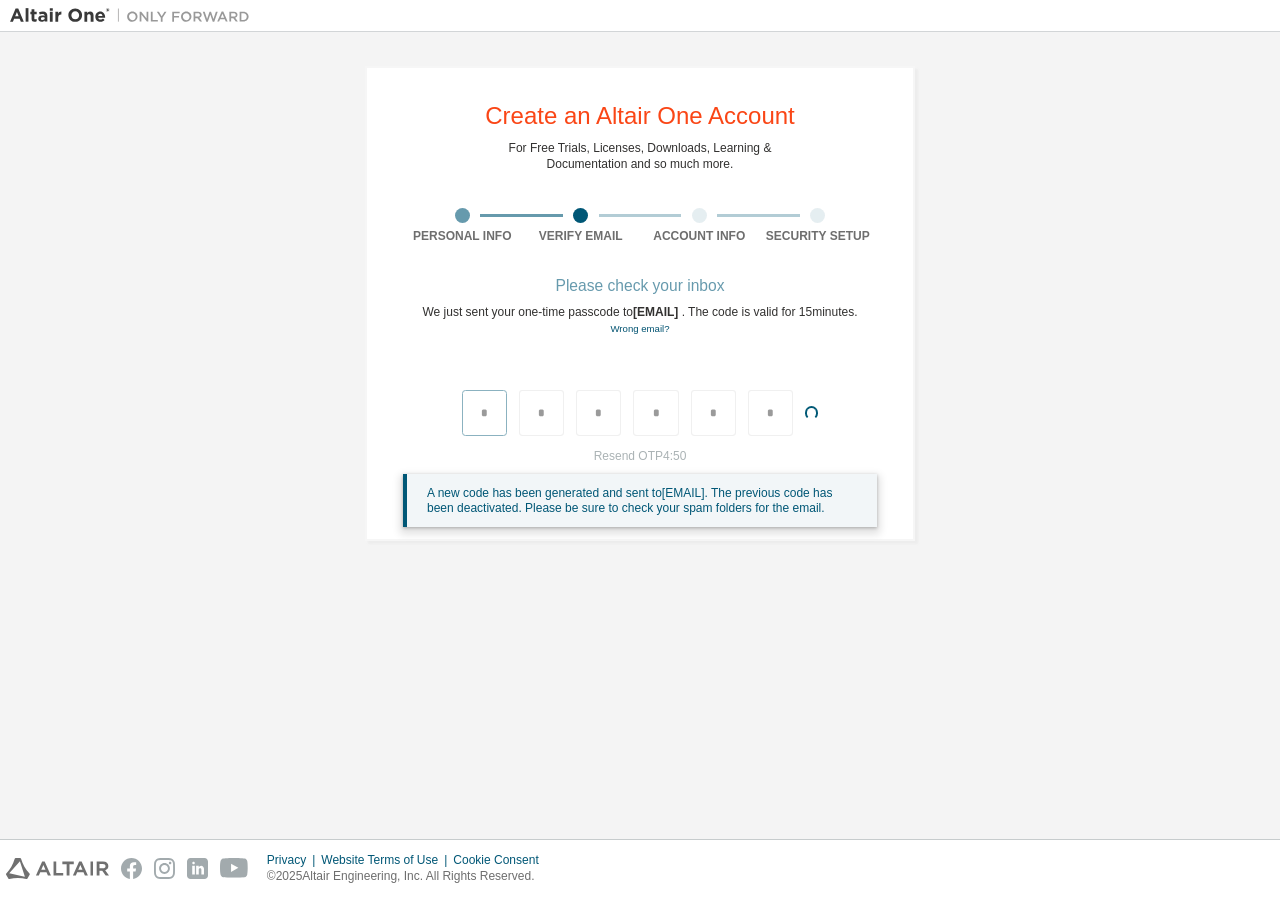 type 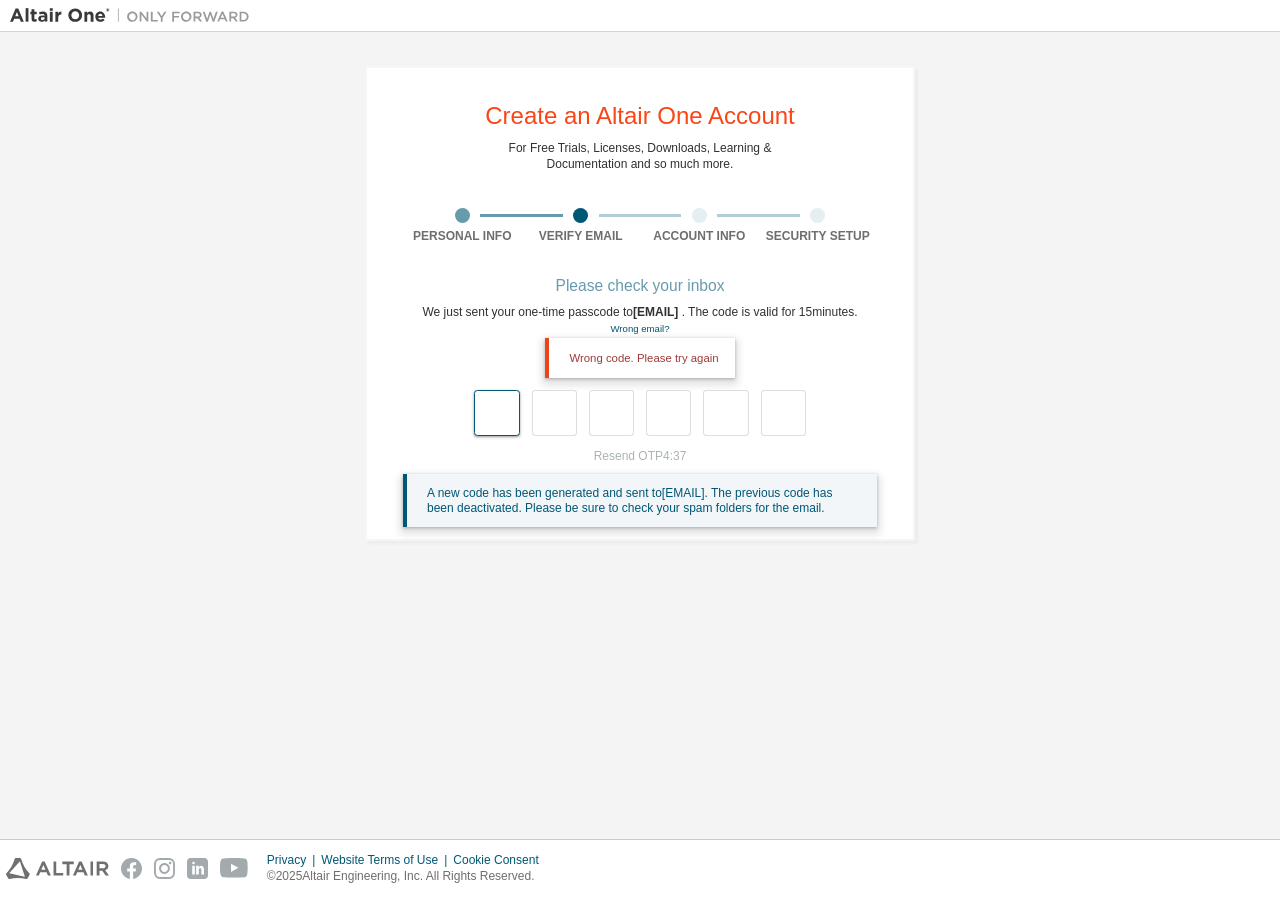 click at bounding box center (496, 413) 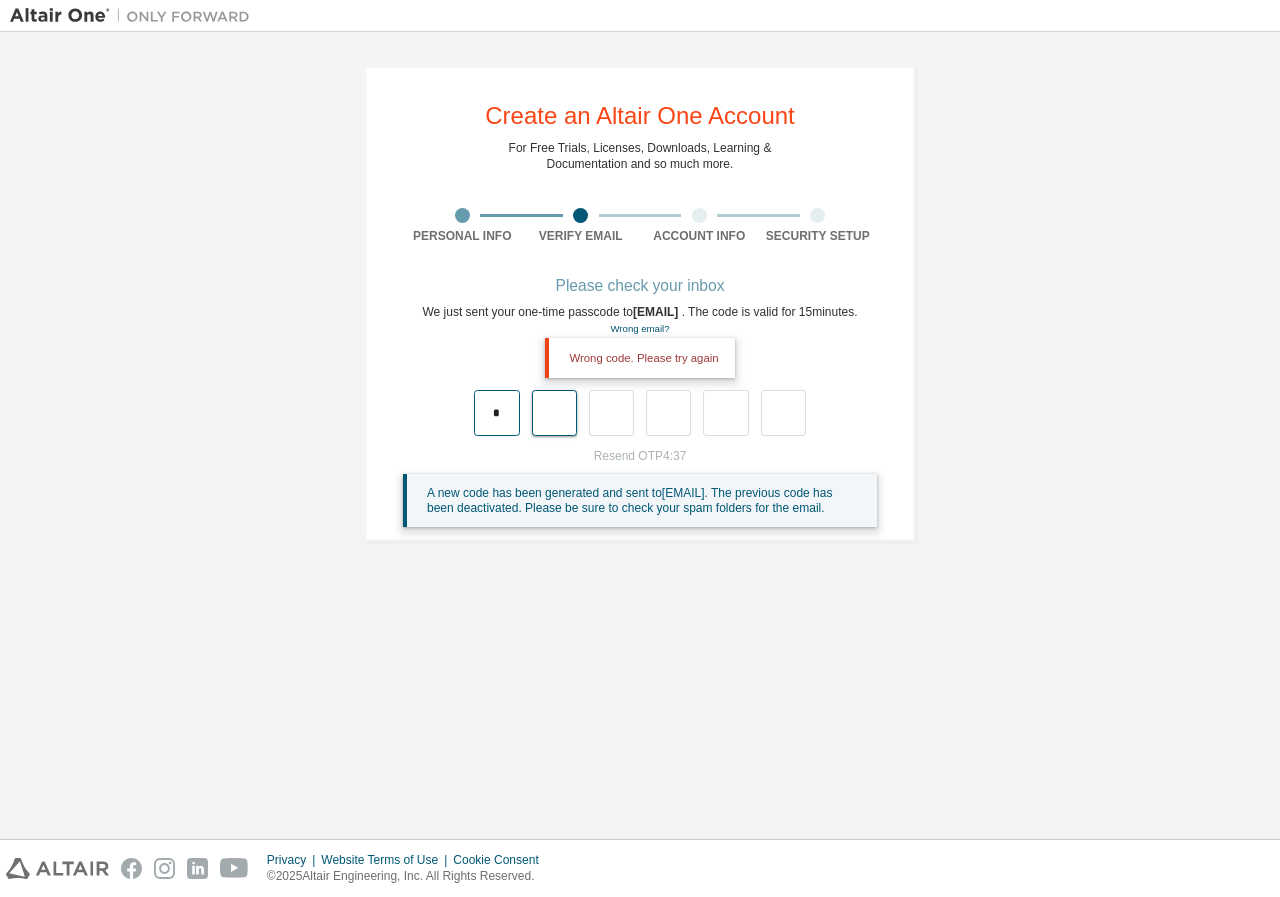 type on "*" 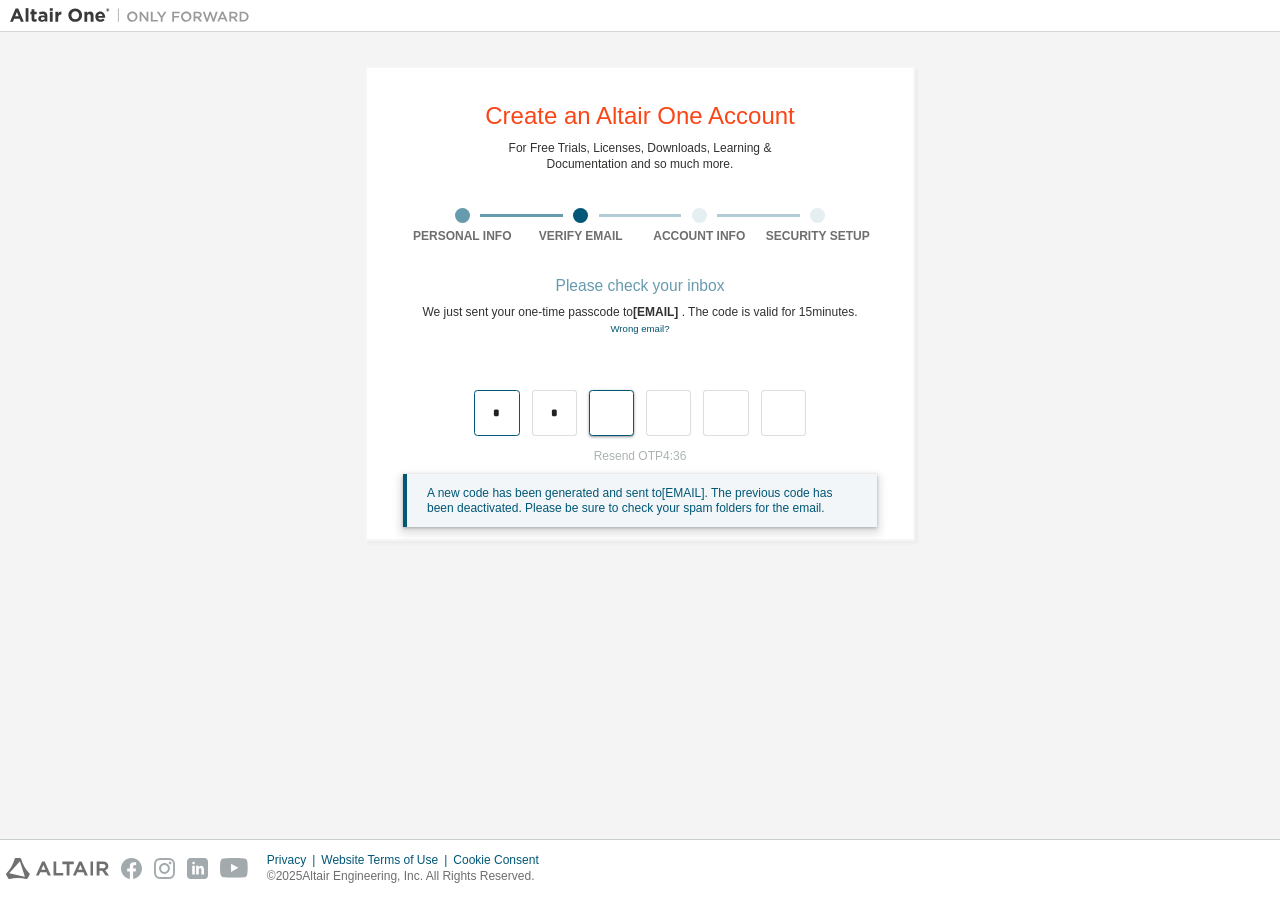 type on "*" 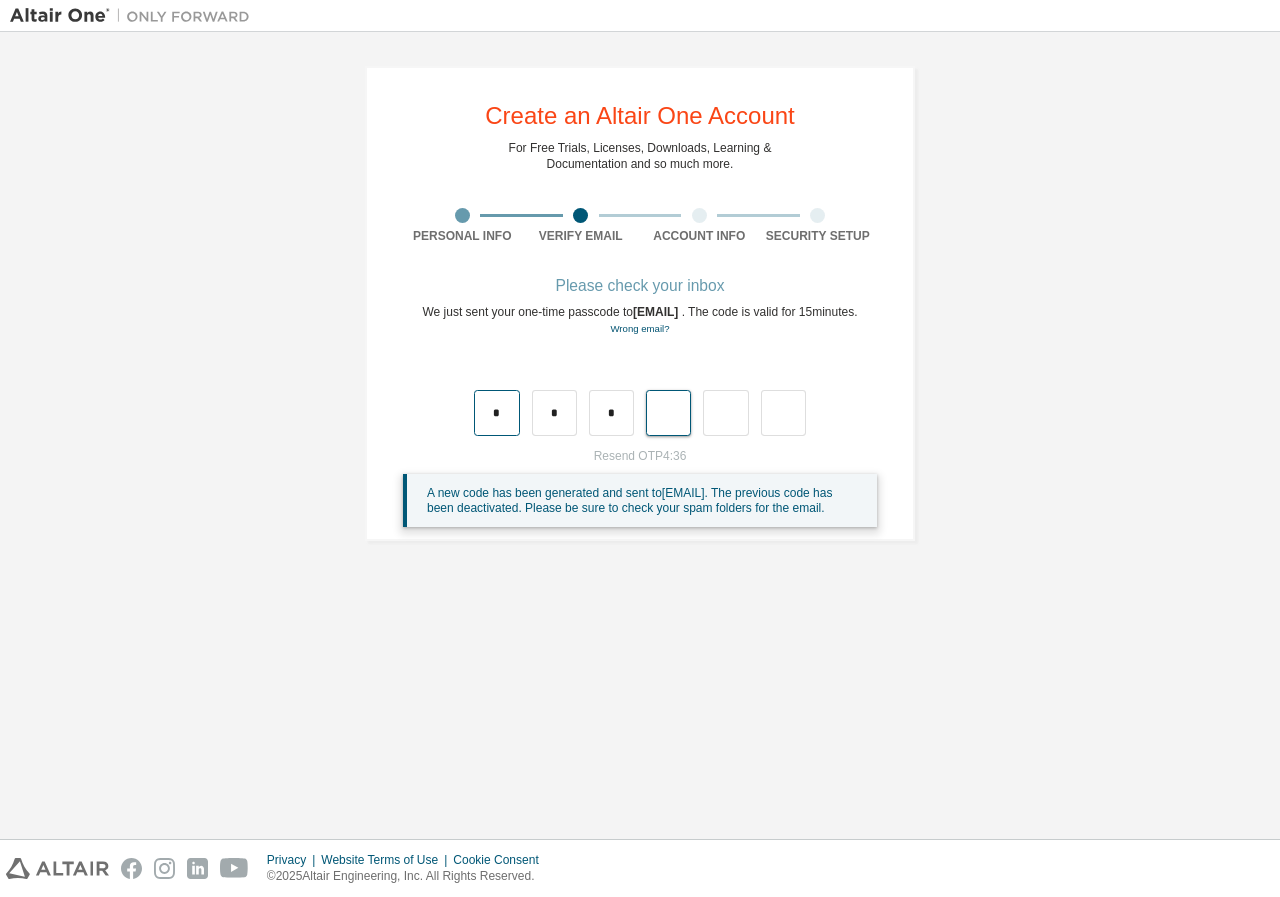 type on "*" 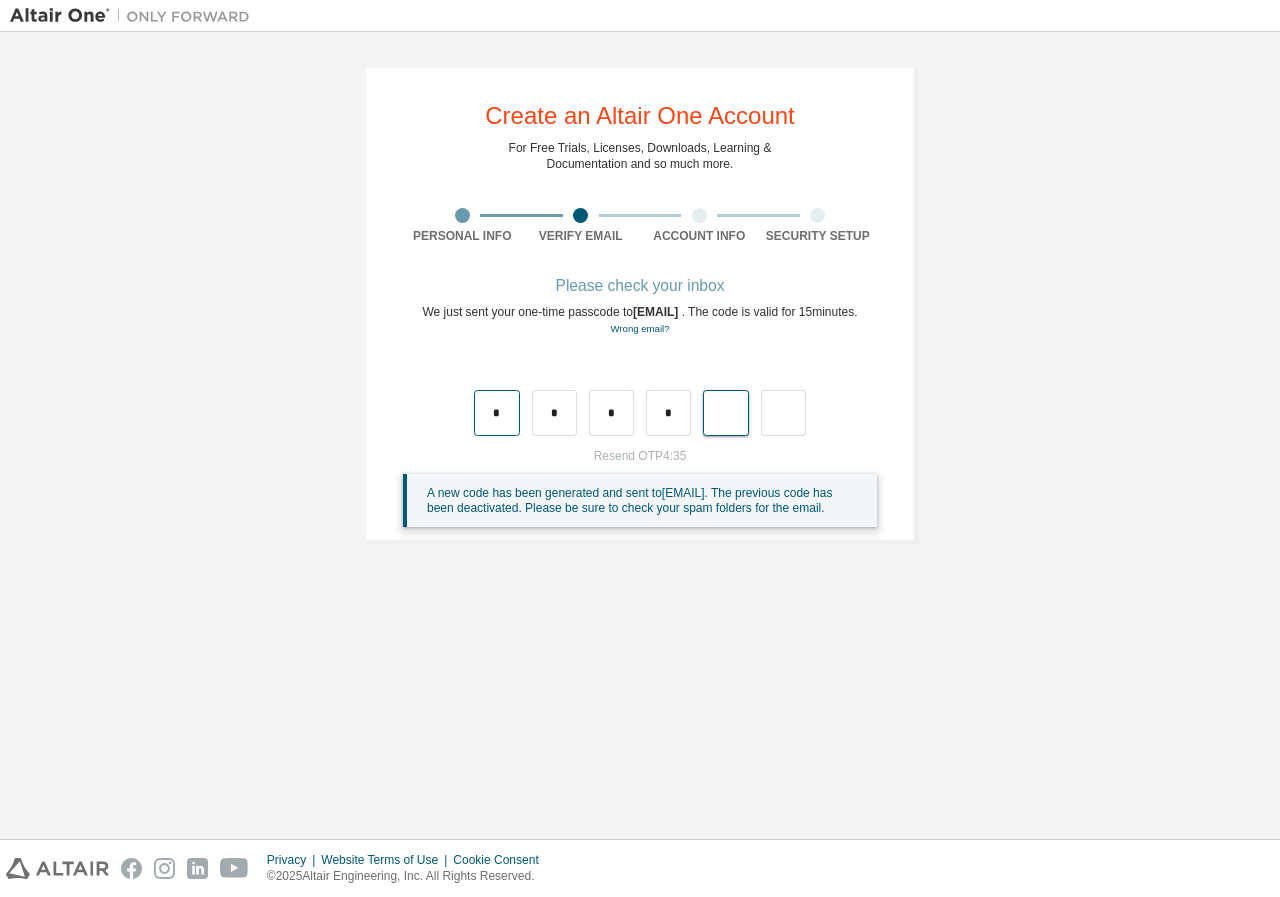 type on "*" 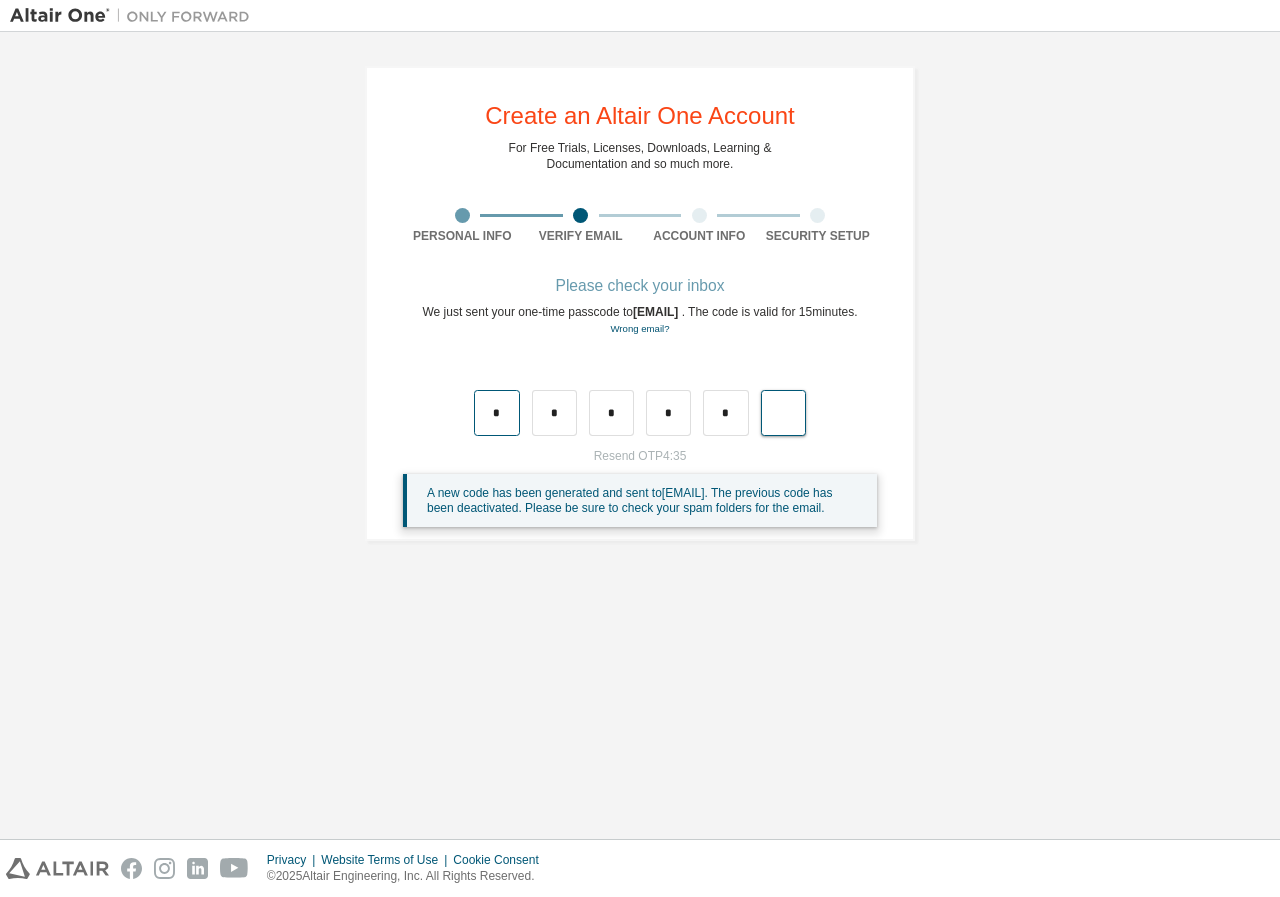 type on "*" 